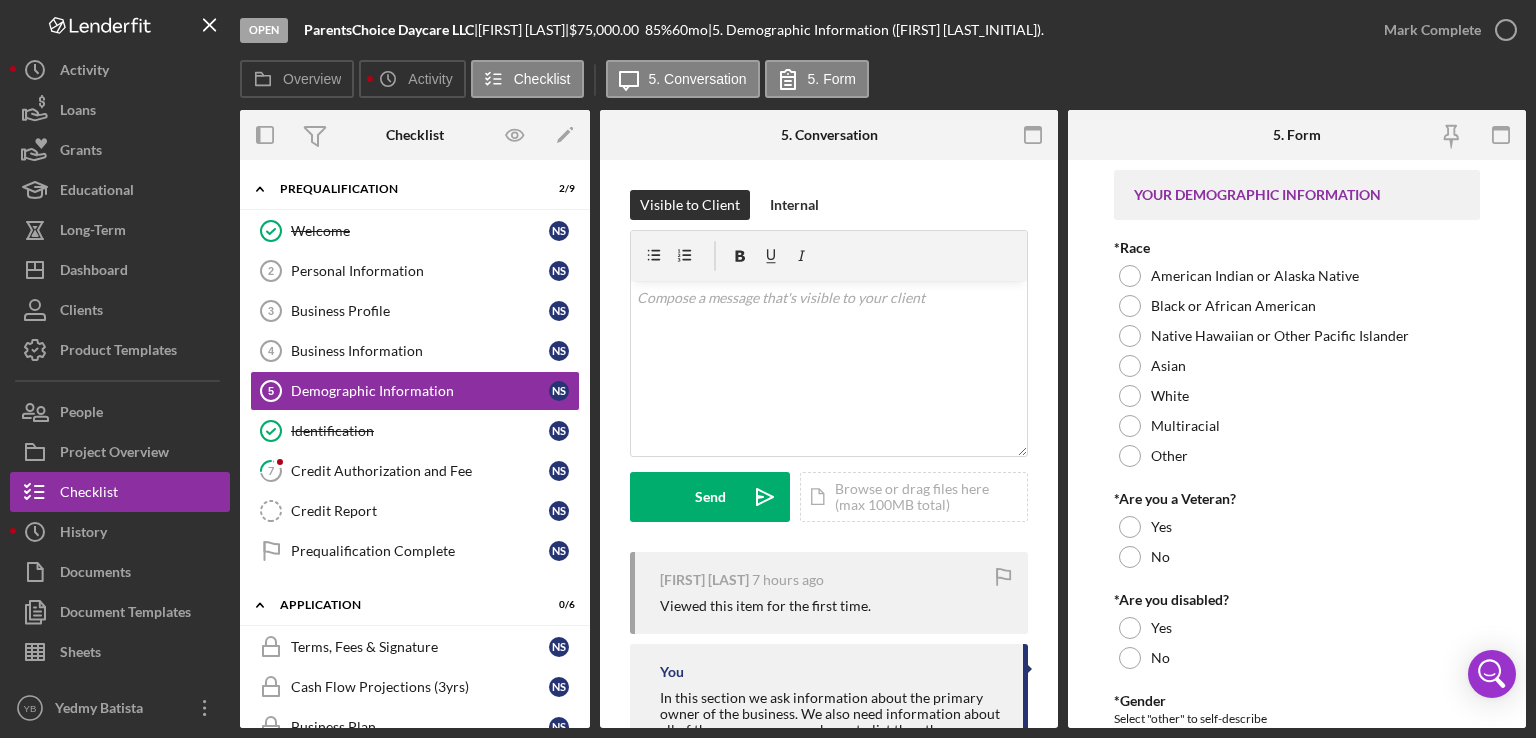 scroll, scrollTop: 0, scrollLeft: 0, axis: both 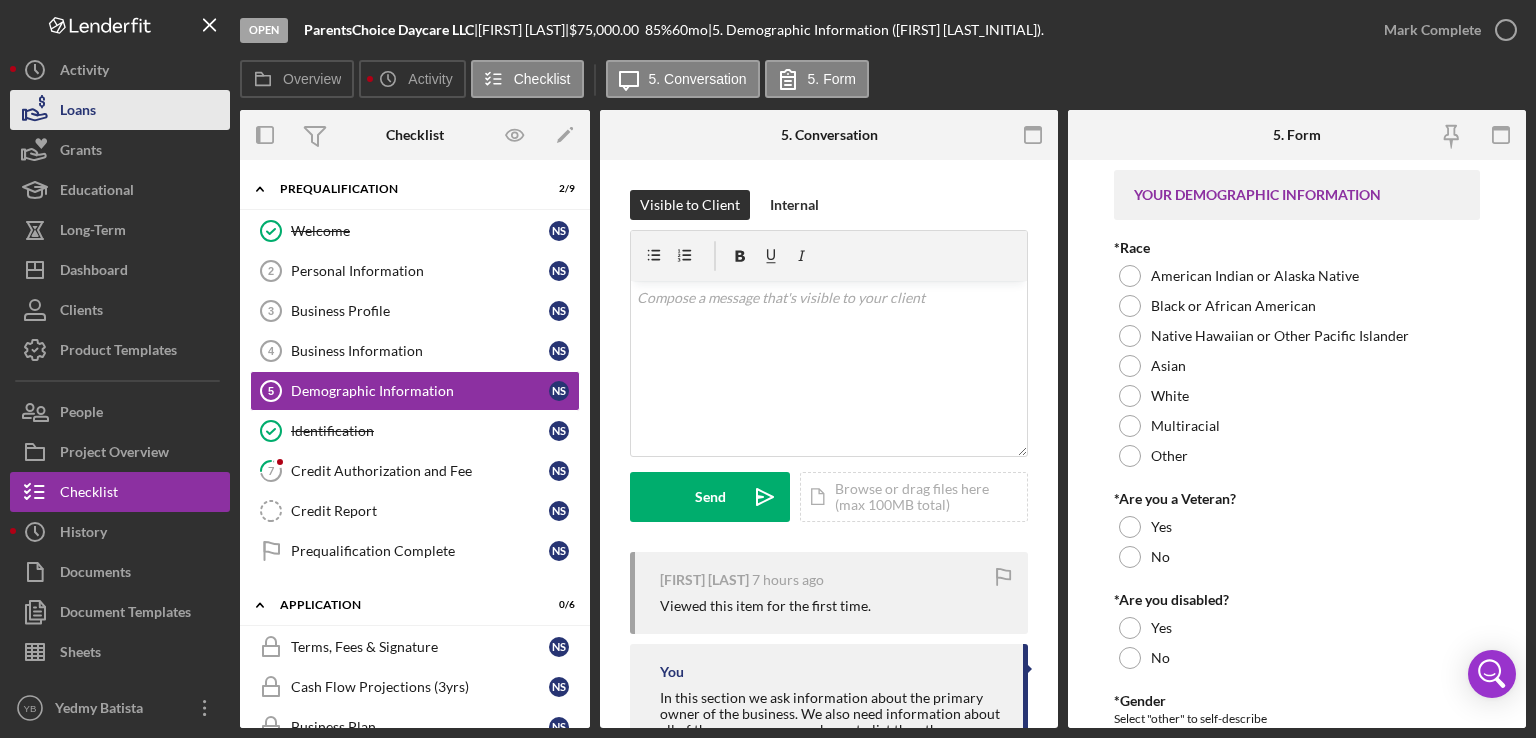 click on "Loans" at bounding box center [120, 110] 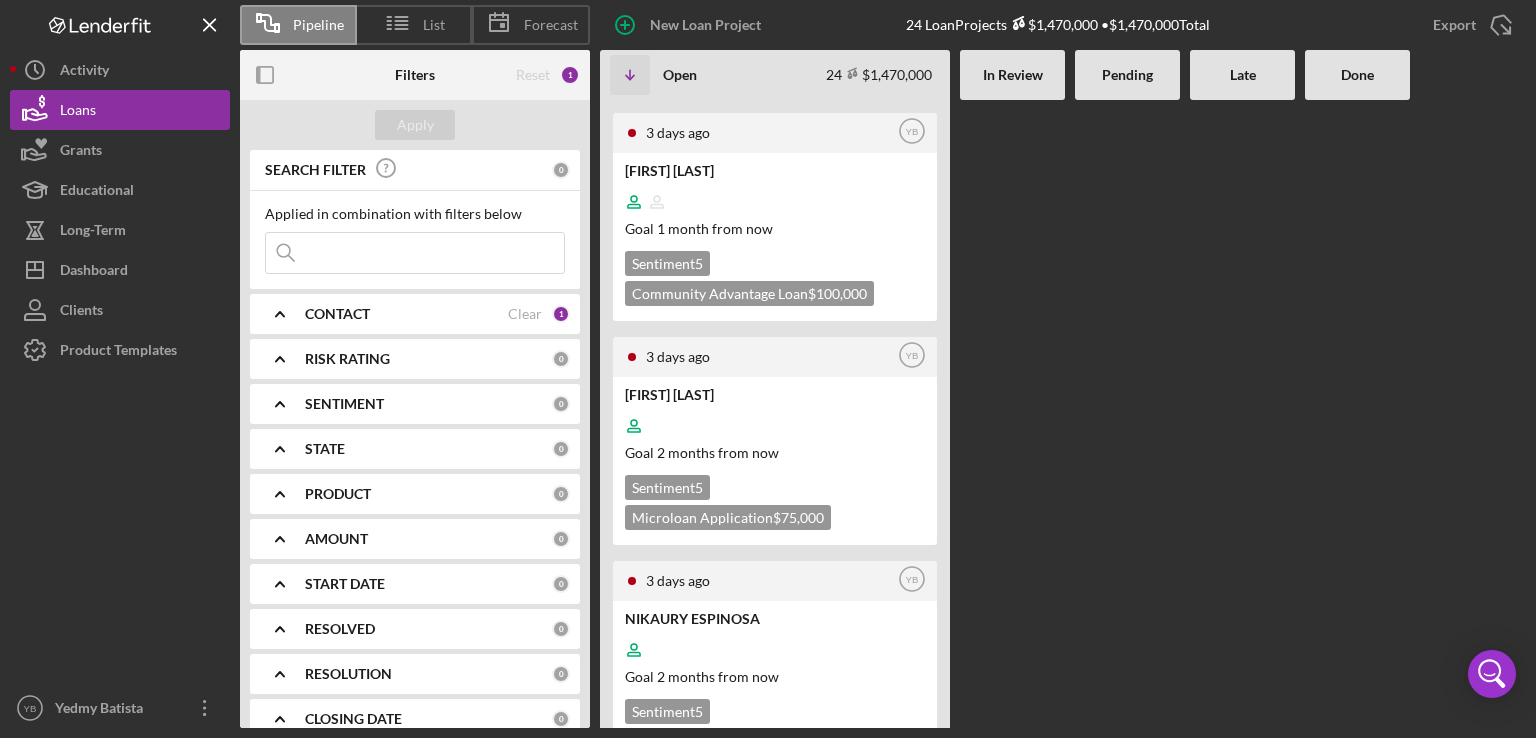 click at bounding box center (1127, 414) 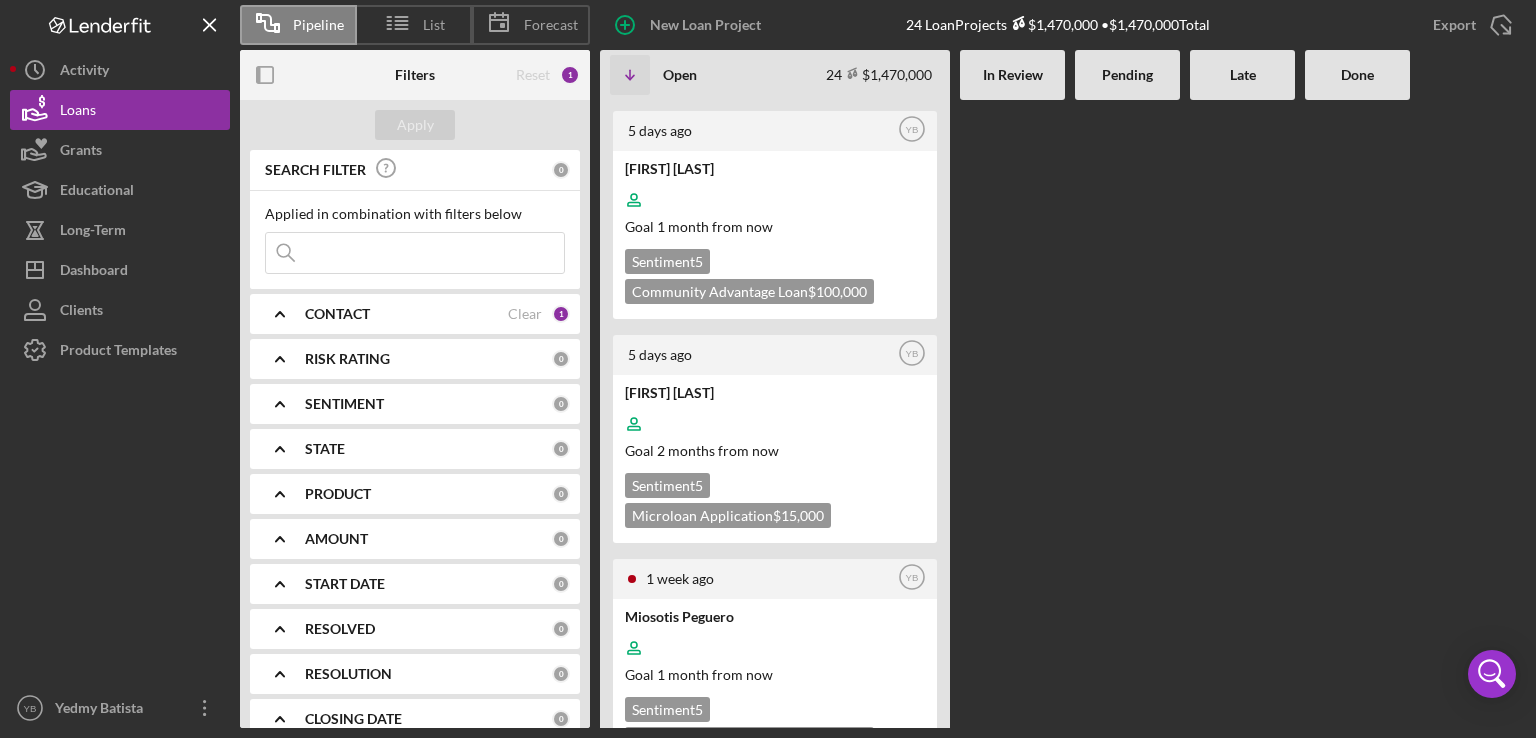 scroll, scrollTop: 1754, scrollLeft: 0, axis: vertical 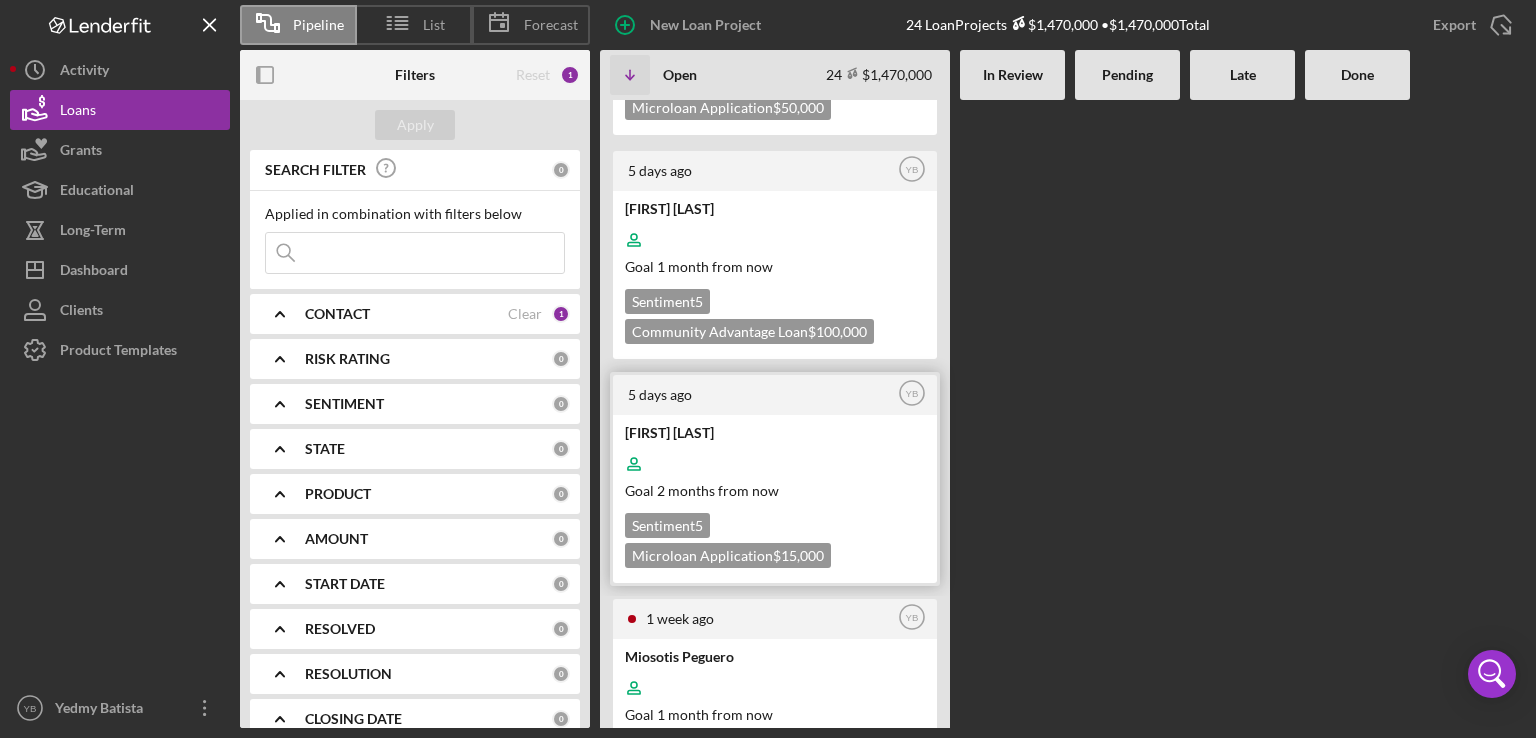 click at bounding box center (773, 464) 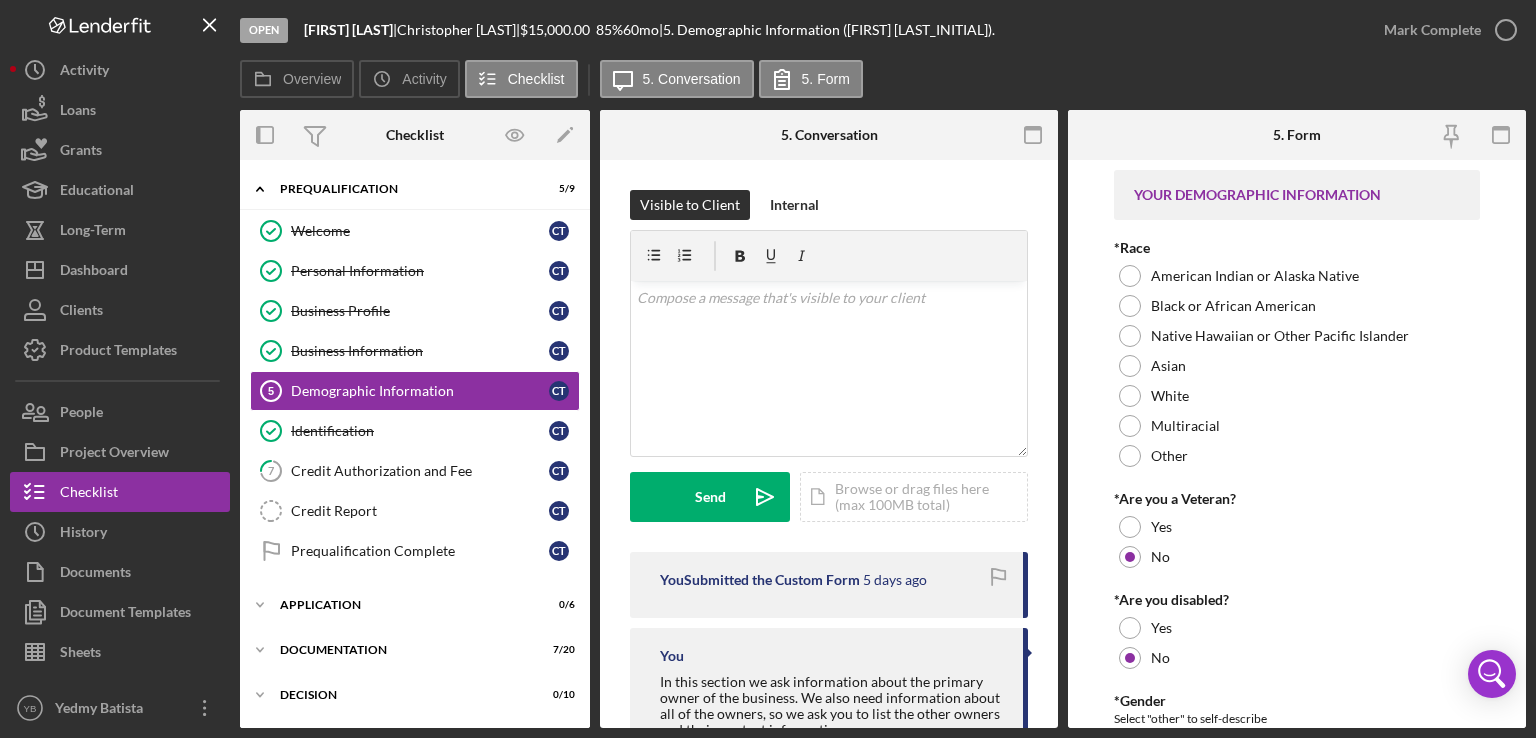 drag, startPoint x: 584, startPoint y: 493, endPoint x: 584, endPoint y: 596, distance: 103 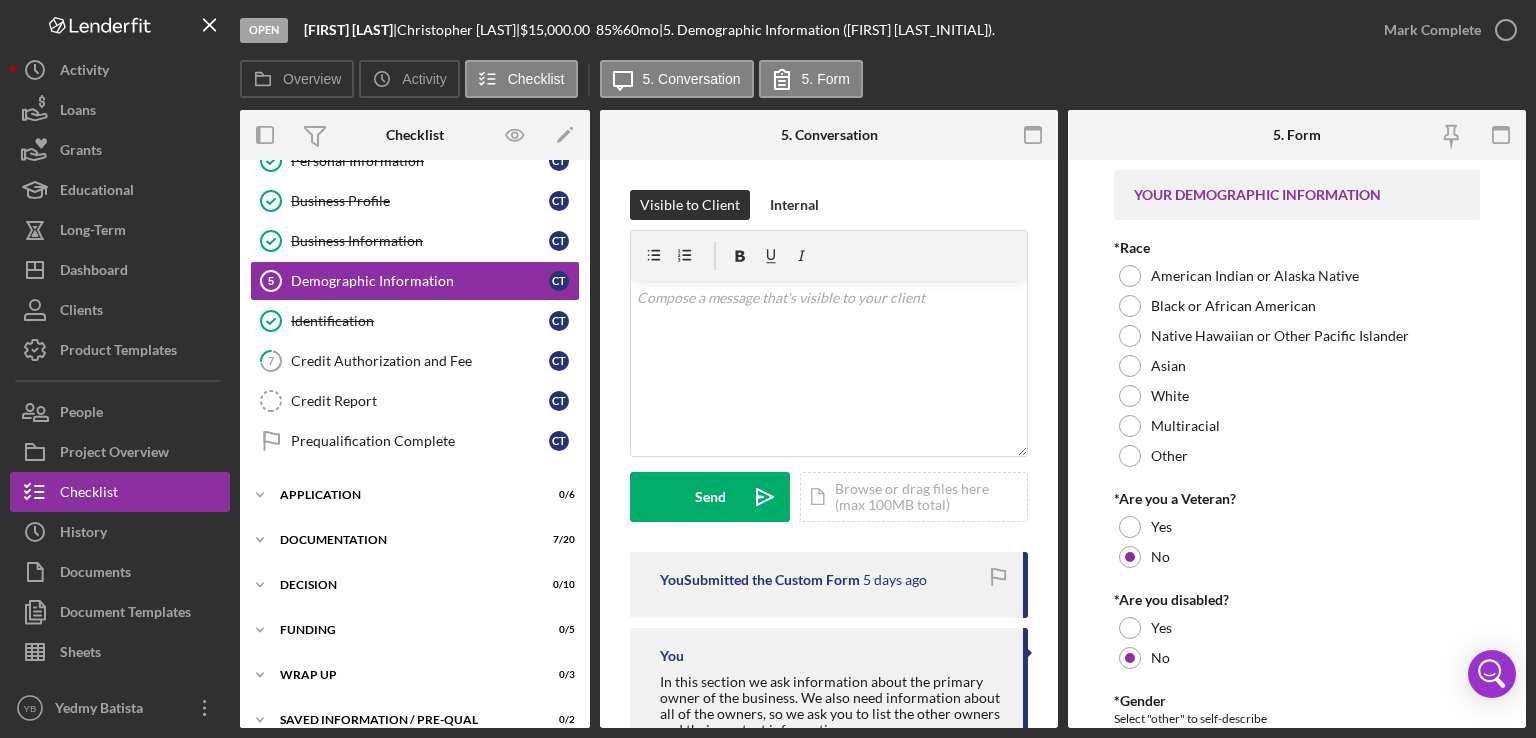 scroll, scrollTop: 116, scrollLeft: 0, axis: vertical 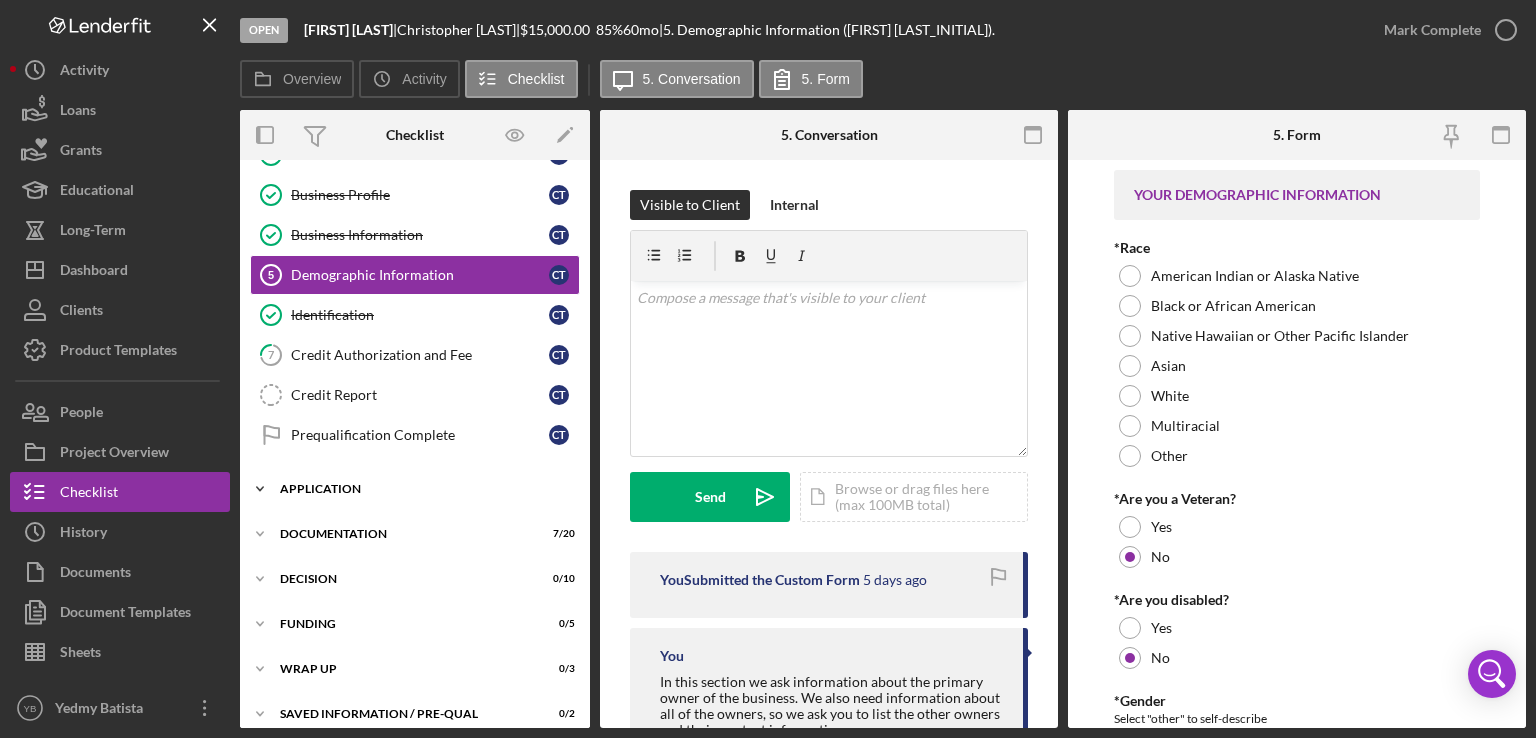click on "Application" at bounding box center (422, 489) 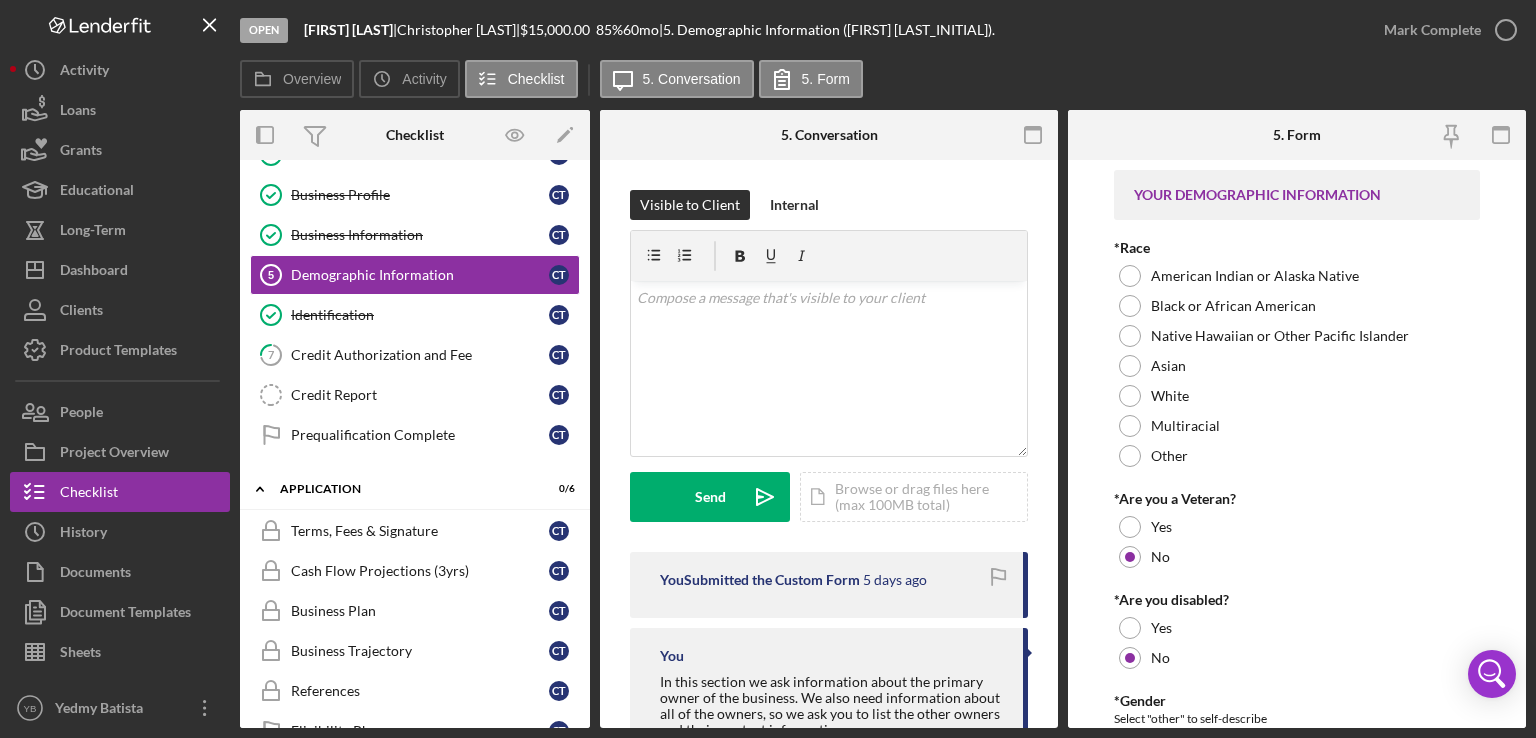 drag, startPoint x: 592, startPoint y: 558, endPoint x: 588, endPoint y: 645, distance: 87.0919 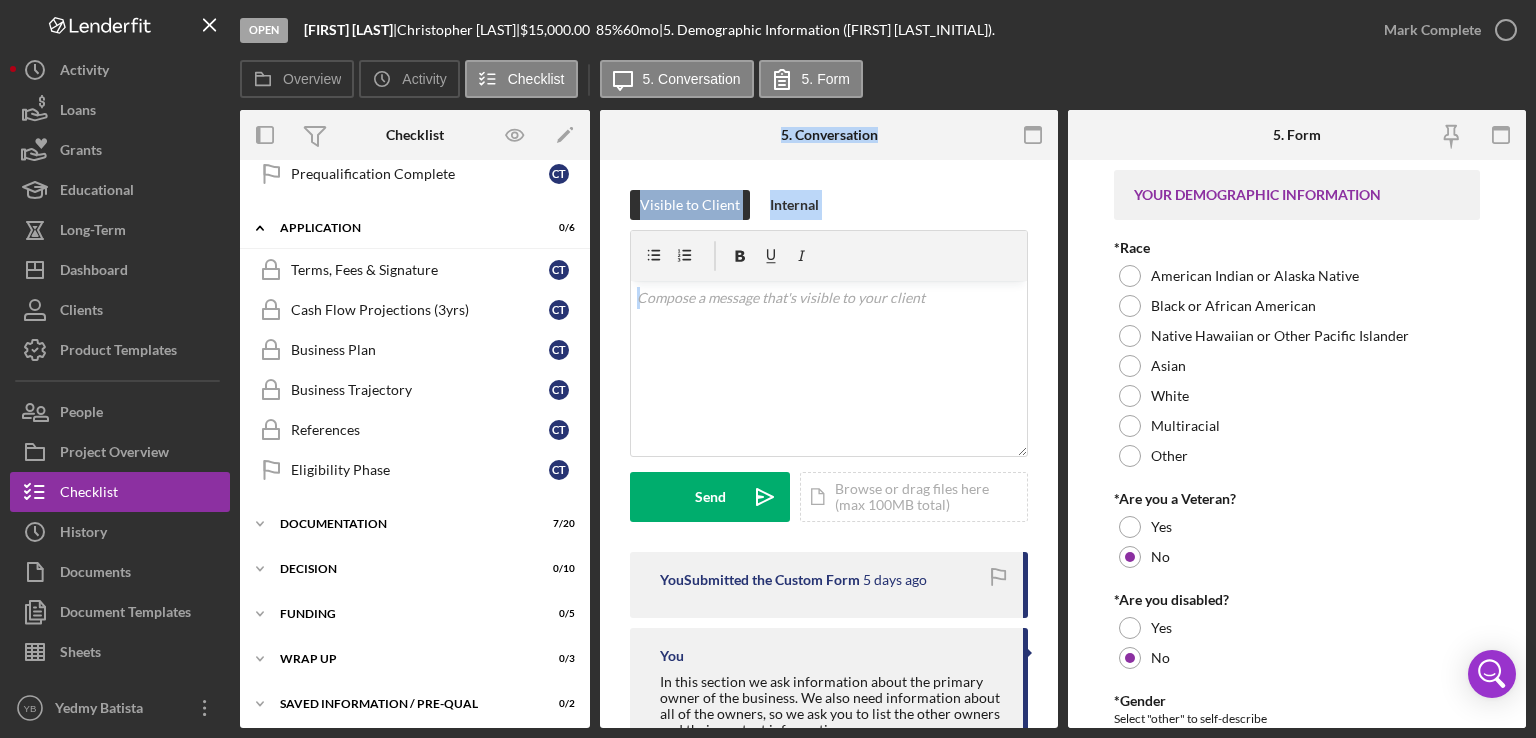drag, startPoint x: 593, startPoint y: 573, endPoint x: 599, endPoint y: 463, distance: 110.16351 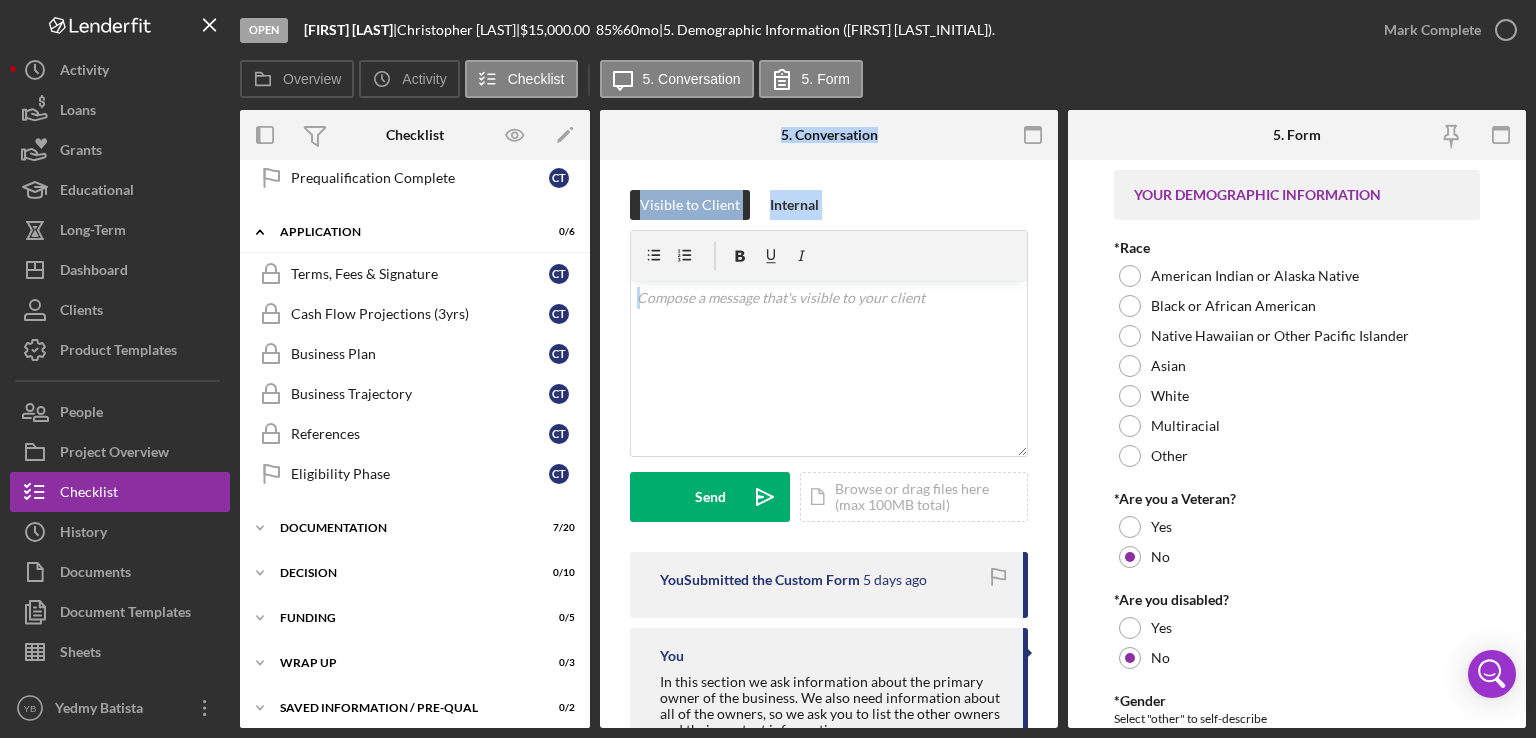 scroll, scrollTop: 371, scrollLeft: 0, axis: vertical 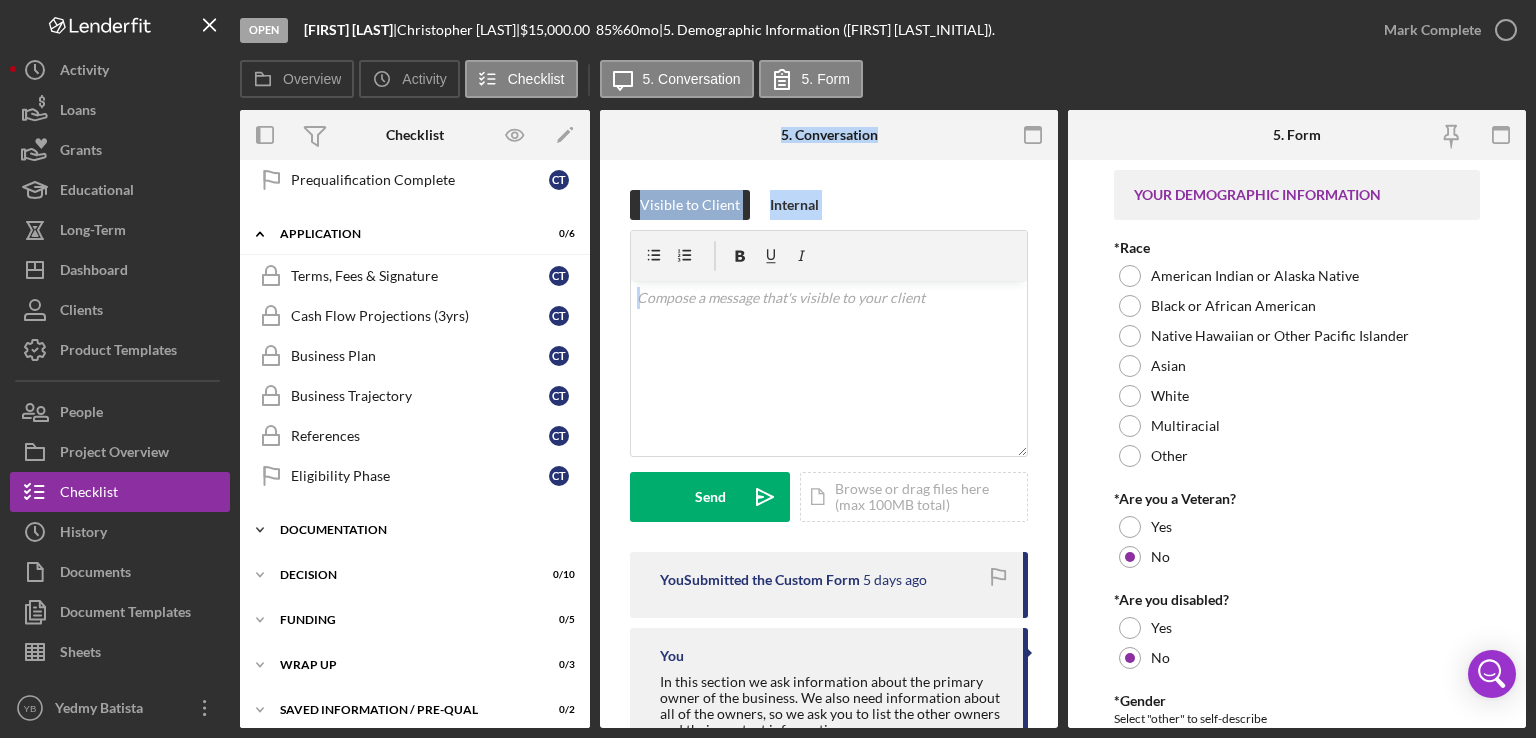 click on "Icon/Expander Documentation 7 / 20" at bounding box center (415, 530) 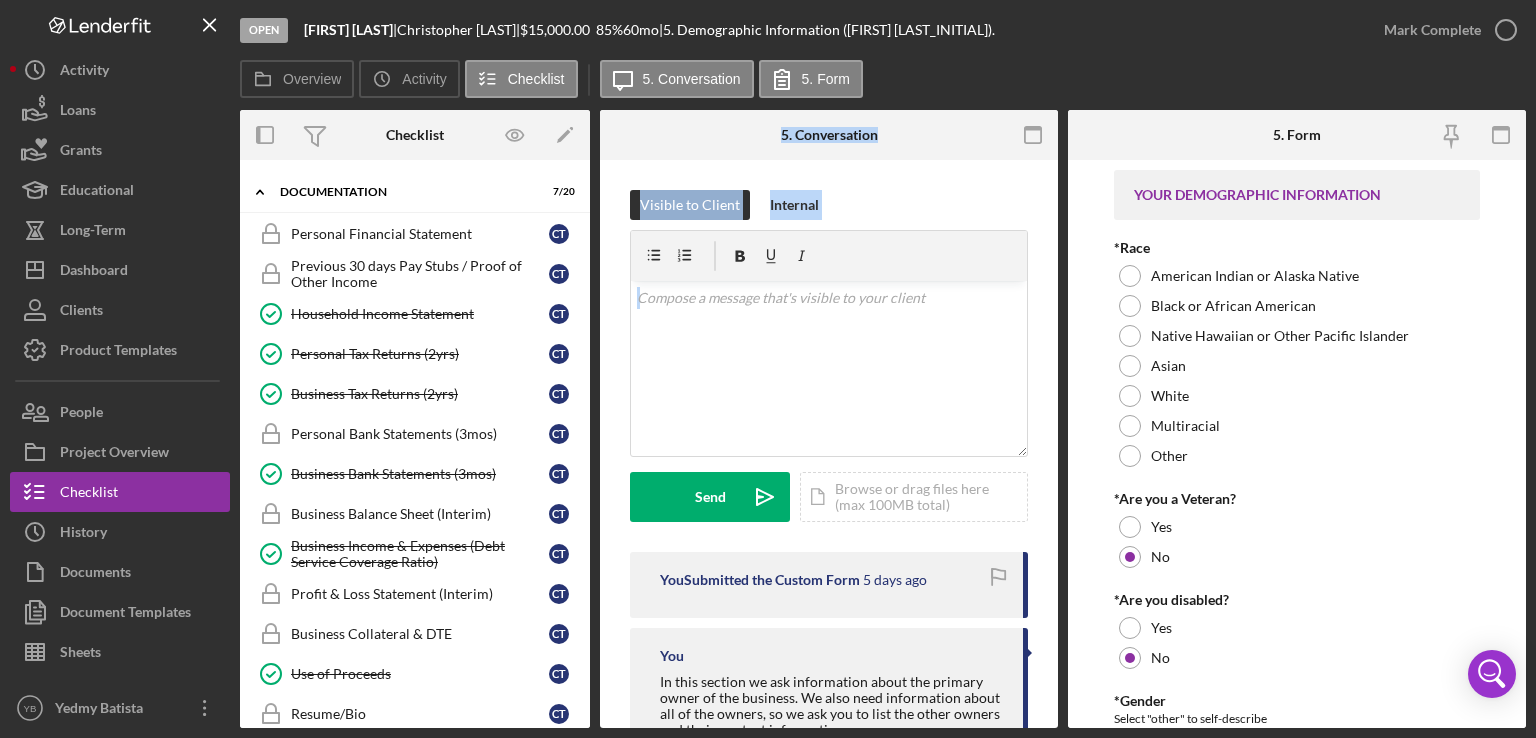 scroll, scrollTop: 719, scrollLeft: 0, axis: vertical 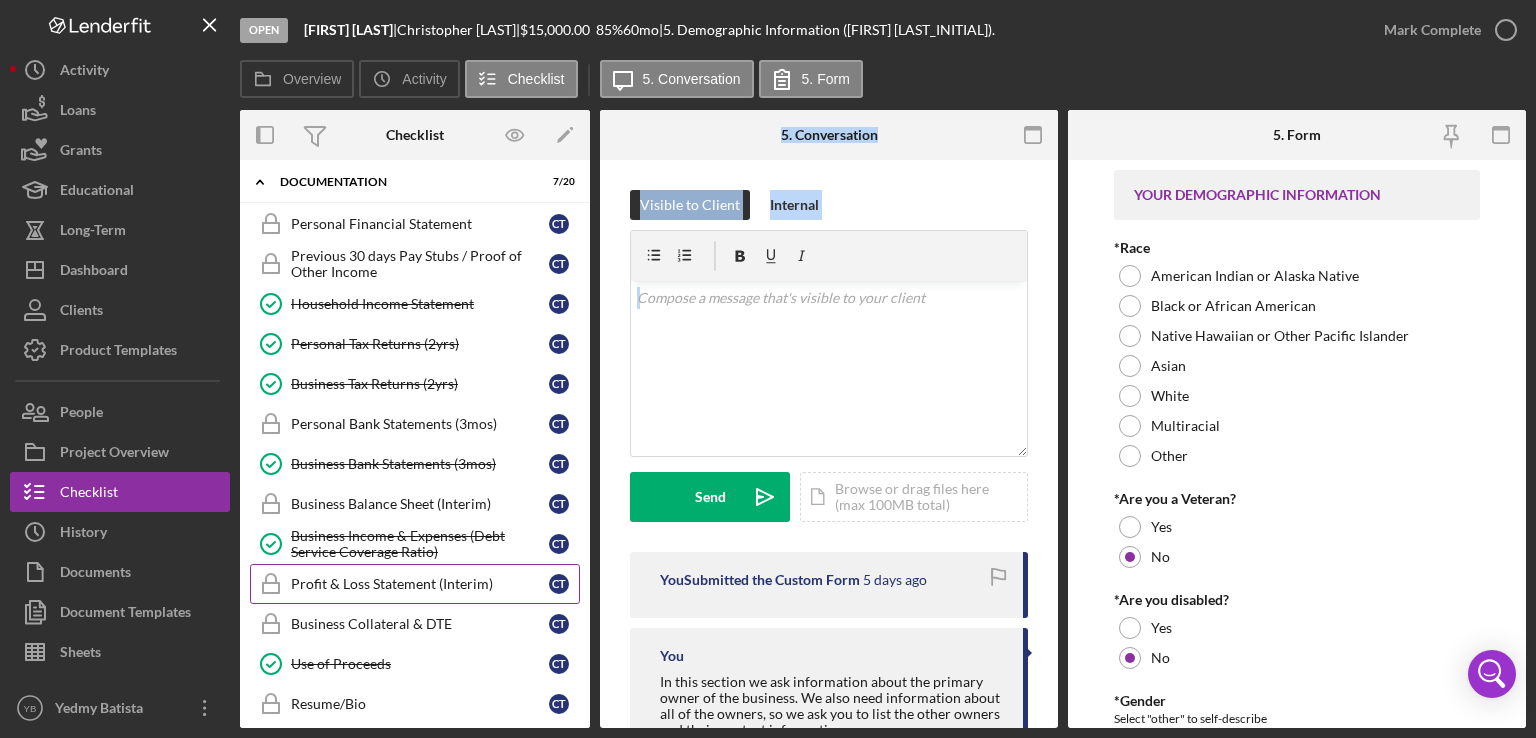 click on "Profit & Loss Statement (Interim)" at bounding box center (420, 584) 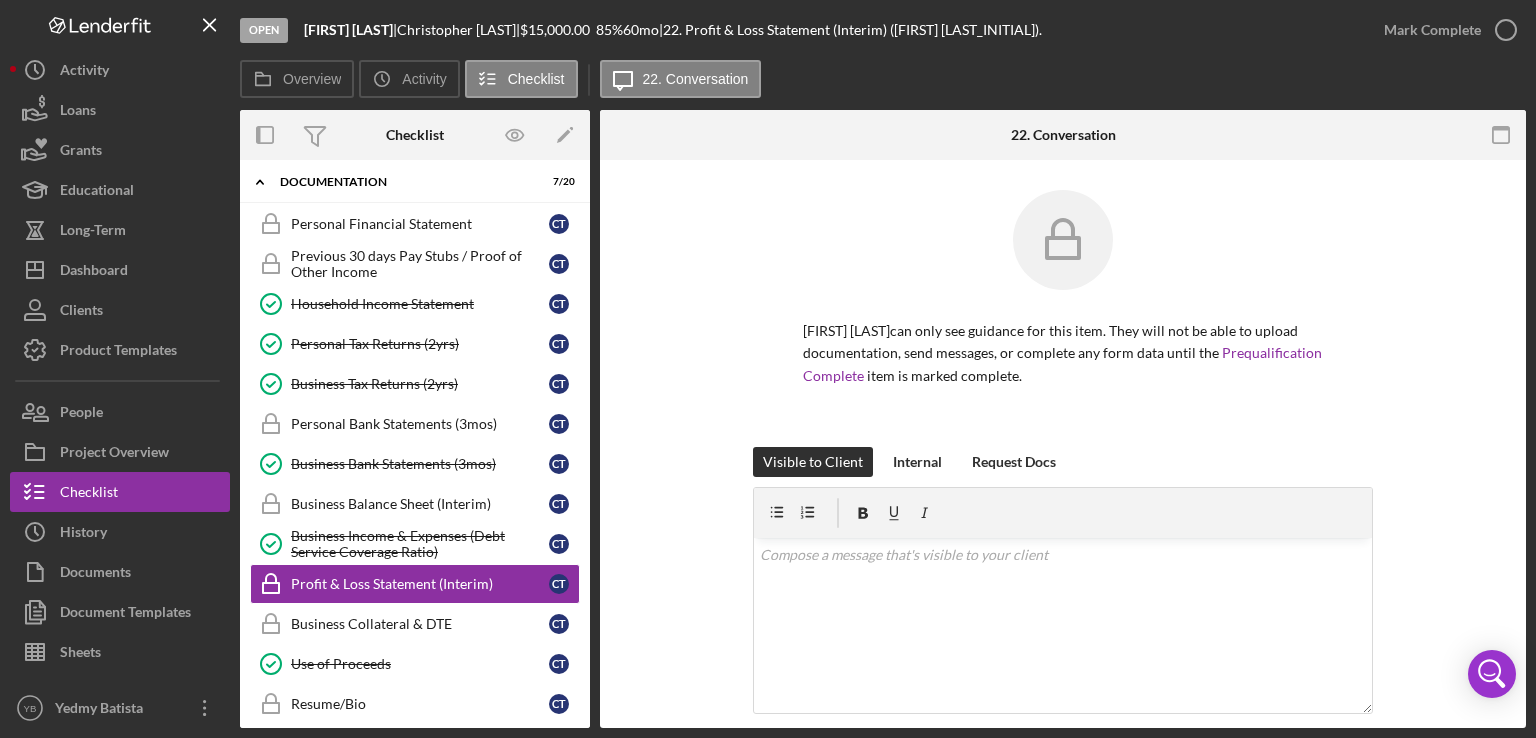 click on "[FIRST] [LAST]   can only see guidance for this item. They will not be able to upload documentation, send messages, or complete any form data until the   Prequalification Complete   item is marked complete." at bounding box center (1063, 318) 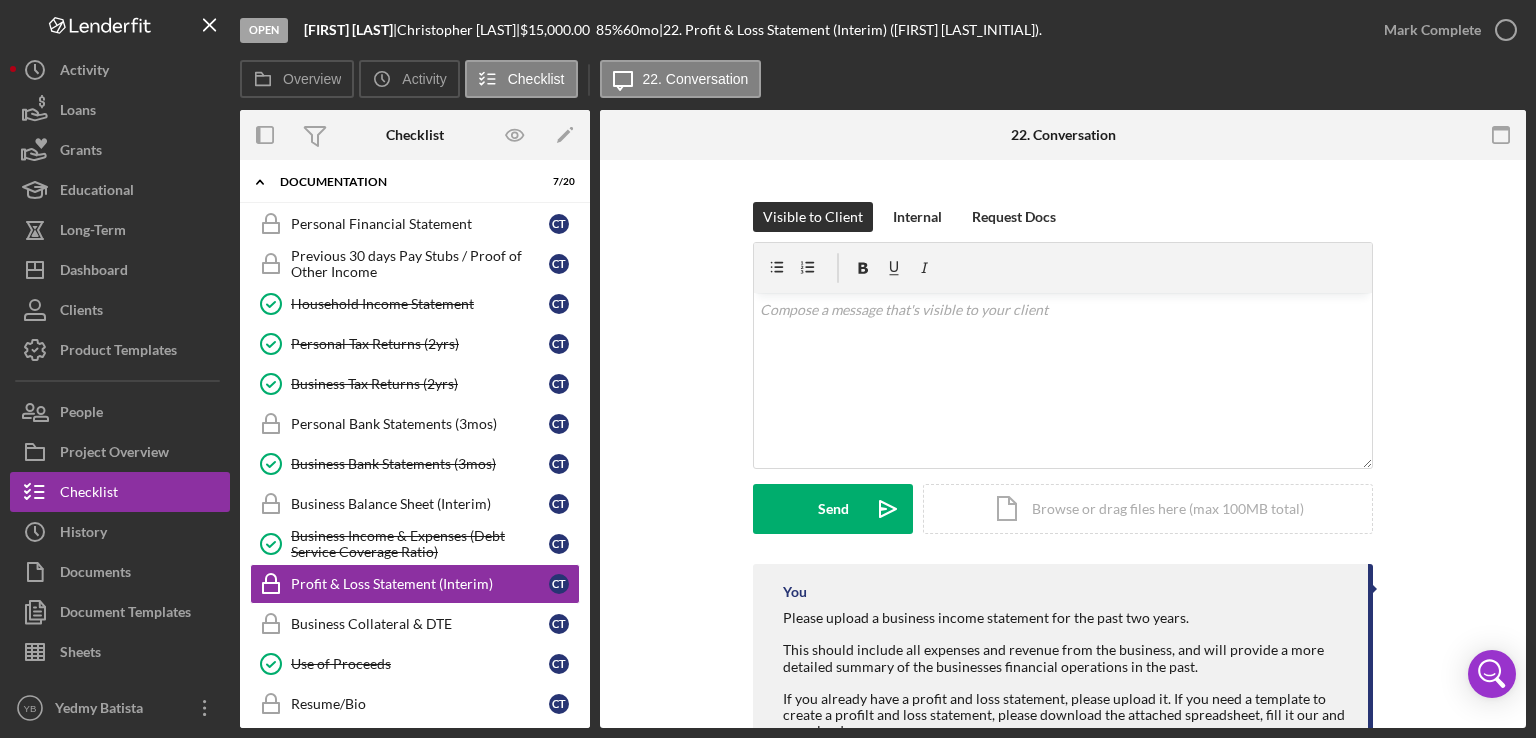 scroll, scrollTop: 360, scrollLeft: 0, axis: vertical 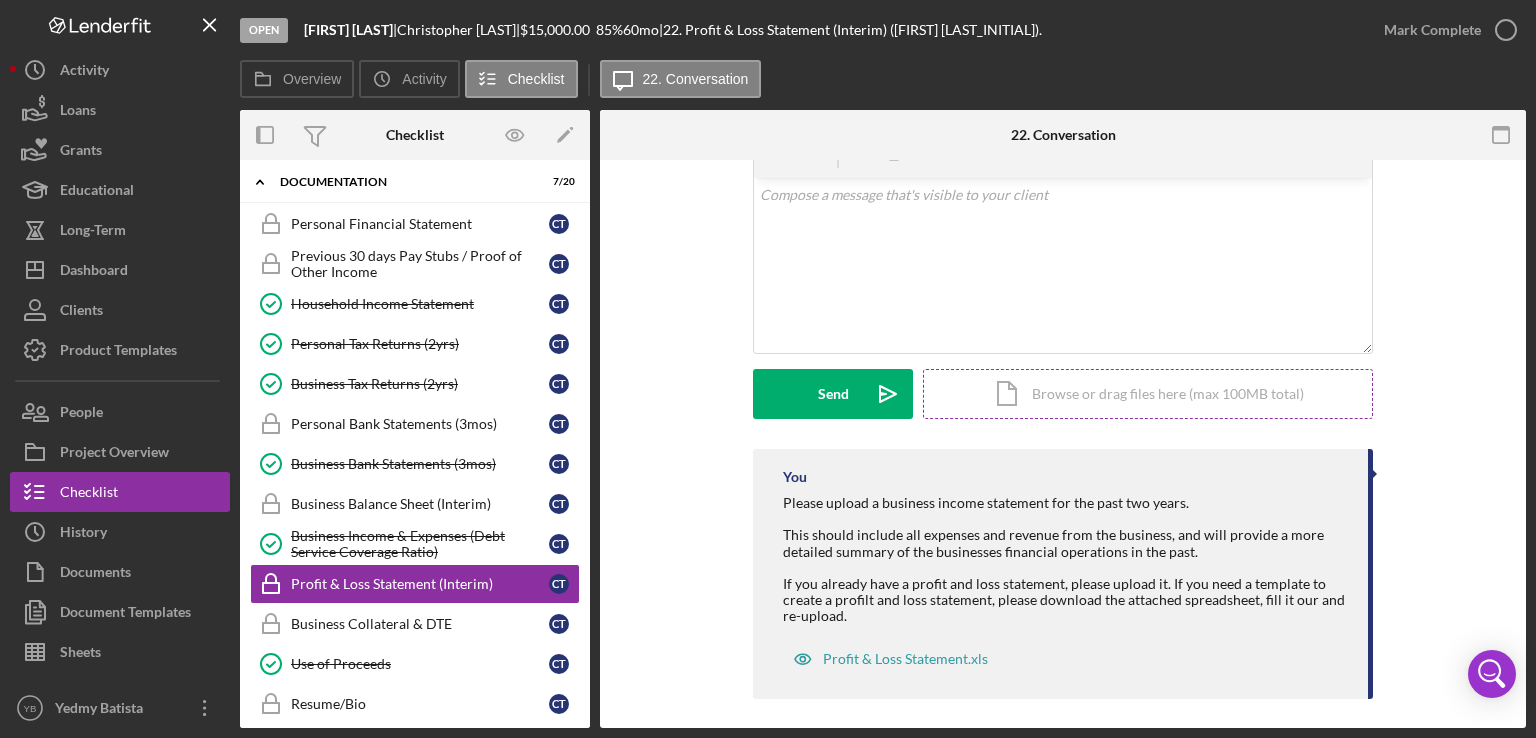 click on "Icon/Document Browse or drag files here (max 100MB total) Tap to choose files or take a photo" at bounding box center [1148, 394] 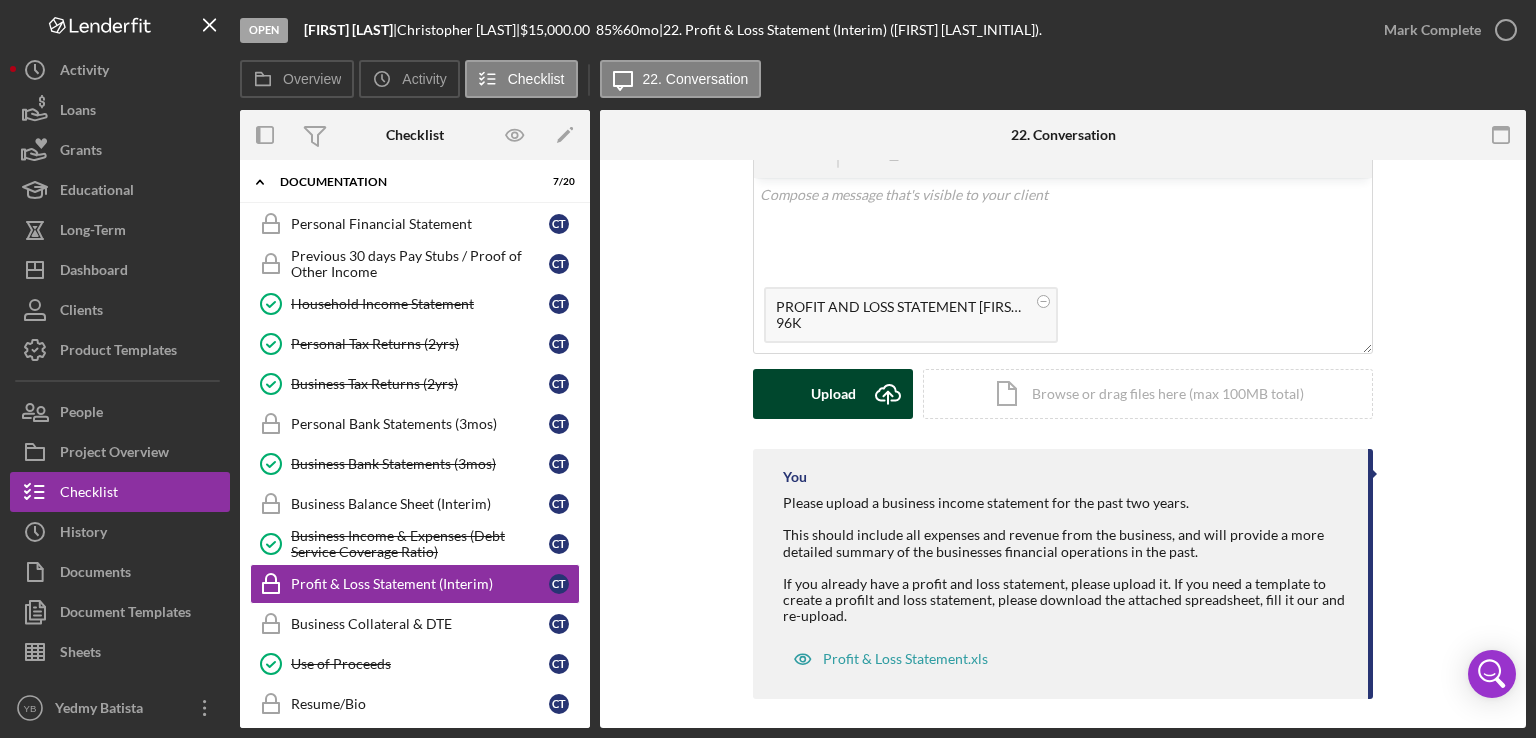 click on "Upload" at bounding box center (833, 394) 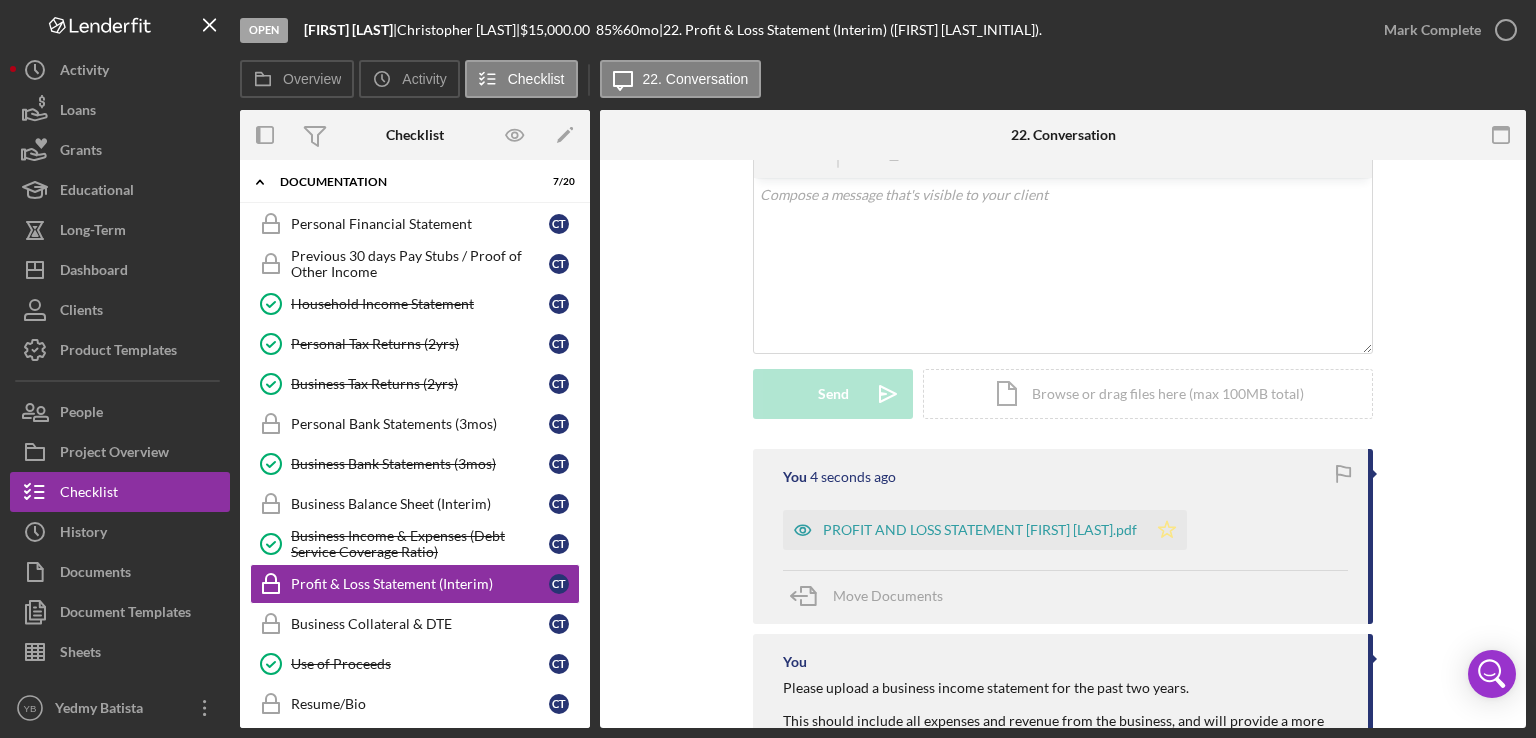 click on "Icon/Star" 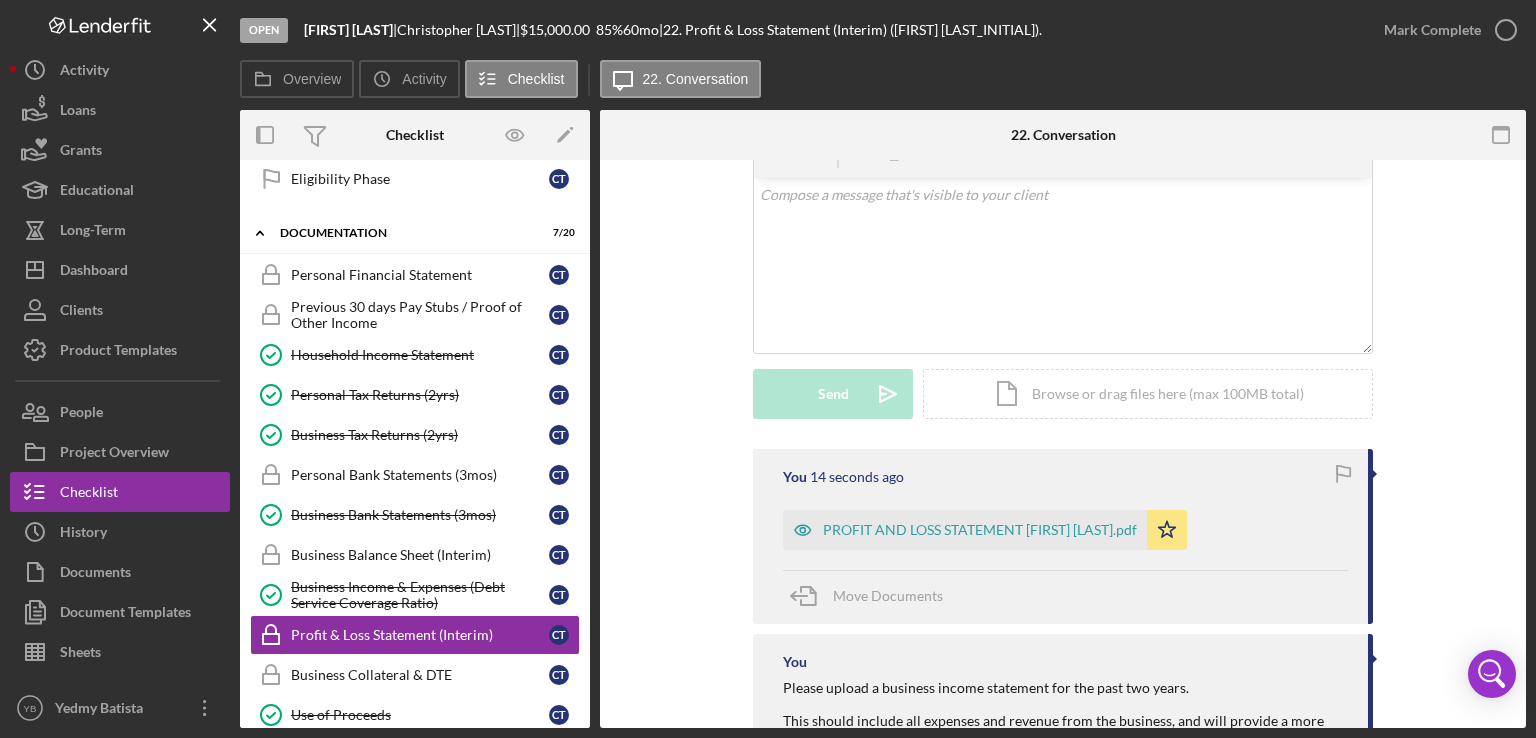 scroll, scrollTop: 663, scrollLeft: 0, axis: vertical 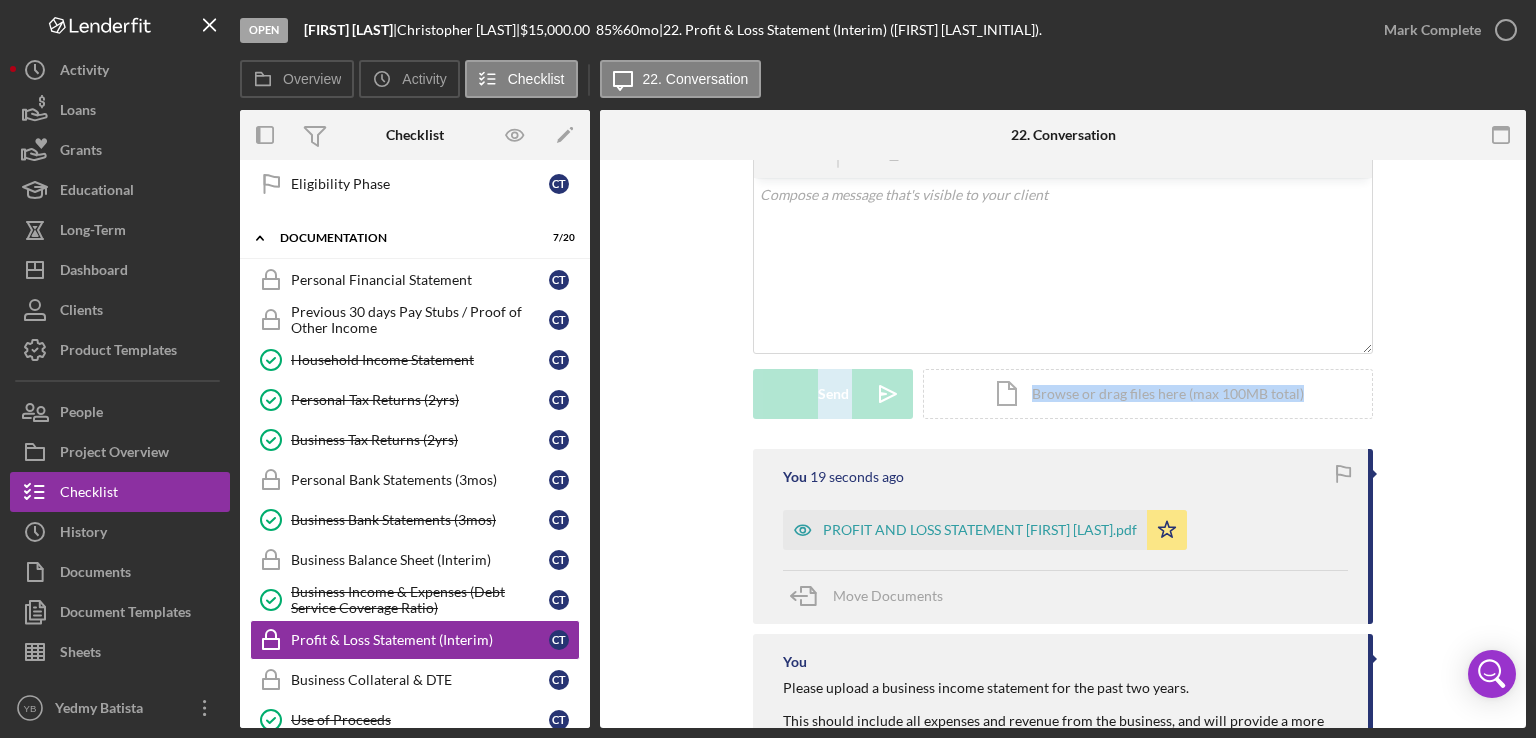 drag, startPoint x: 1528, startPoint y: 404, endPoint x: 1477, endPoint y: 266, distance: 147.12239 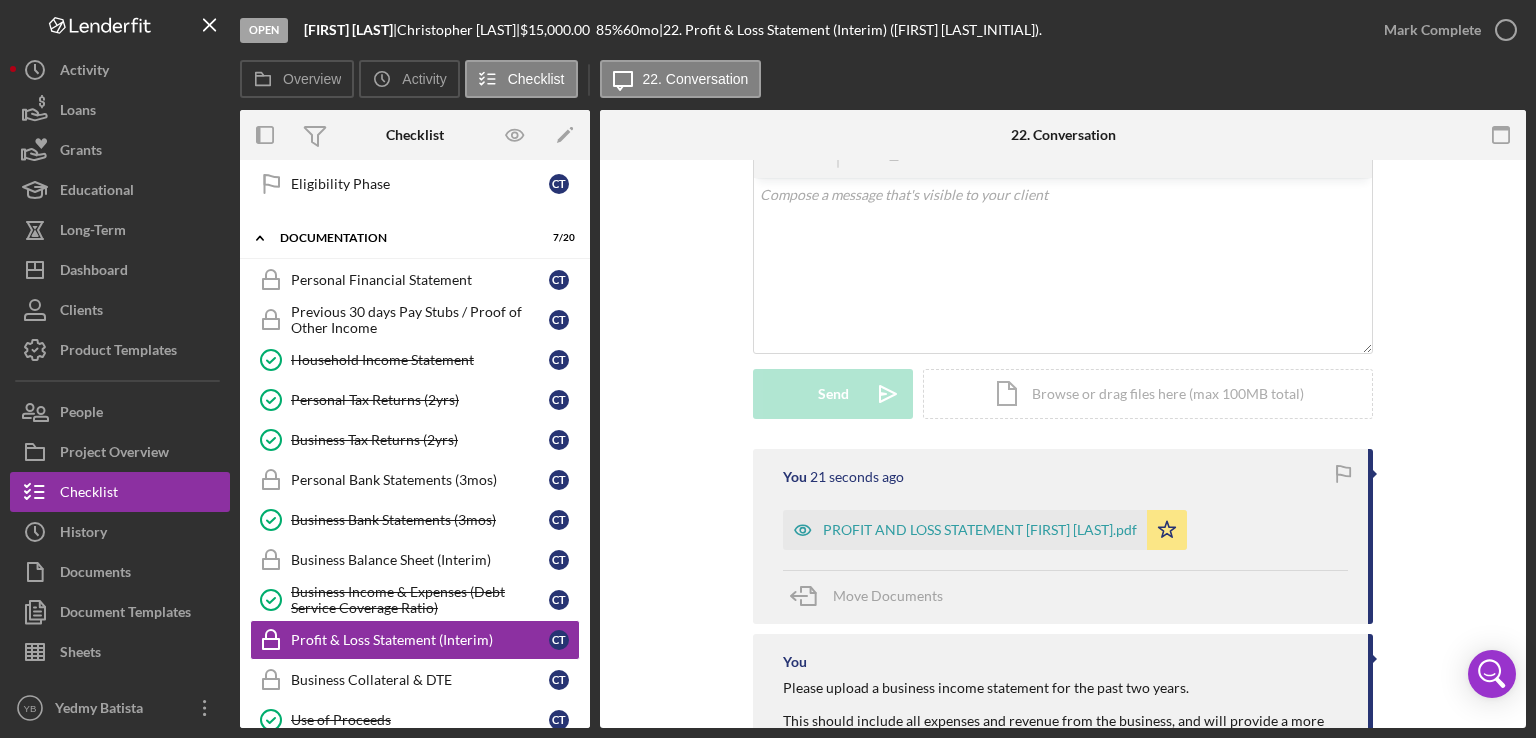 click on "Visible to Client Internal Request Docs v Color teal Color pink Remove color Add row above Add row below Add column before Add column after Merge cells Split cells Remove column Remove row Remove table Send Icon/icon-invite-send Icon/Document Browse or drag files here (max 100MB total) Tap to choose files or take a photo Cancel Send Icon/icon-invite-send" at bounding box center (1063, 268) 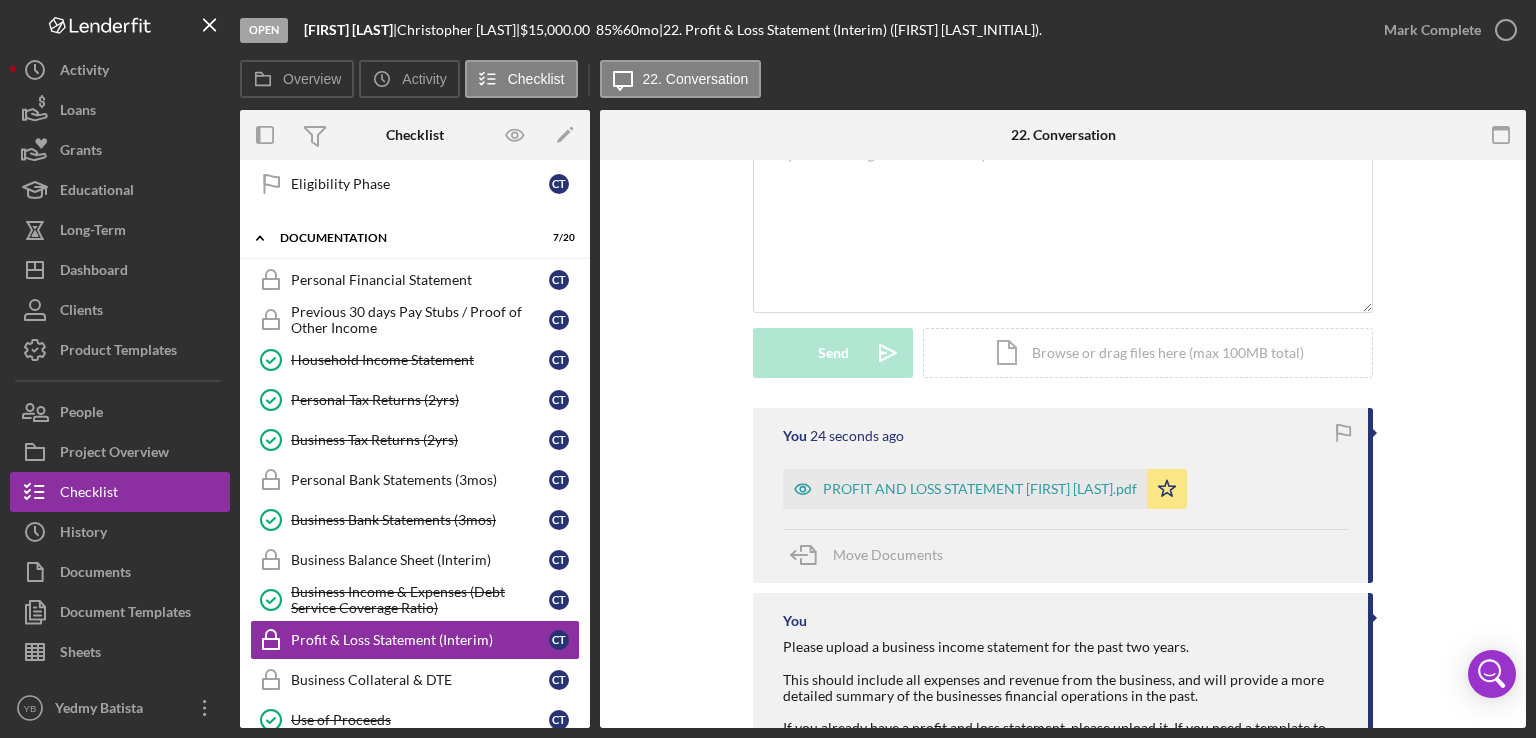 scroll, scrollTop: 440, scrollLeft: 0, axis: vertical 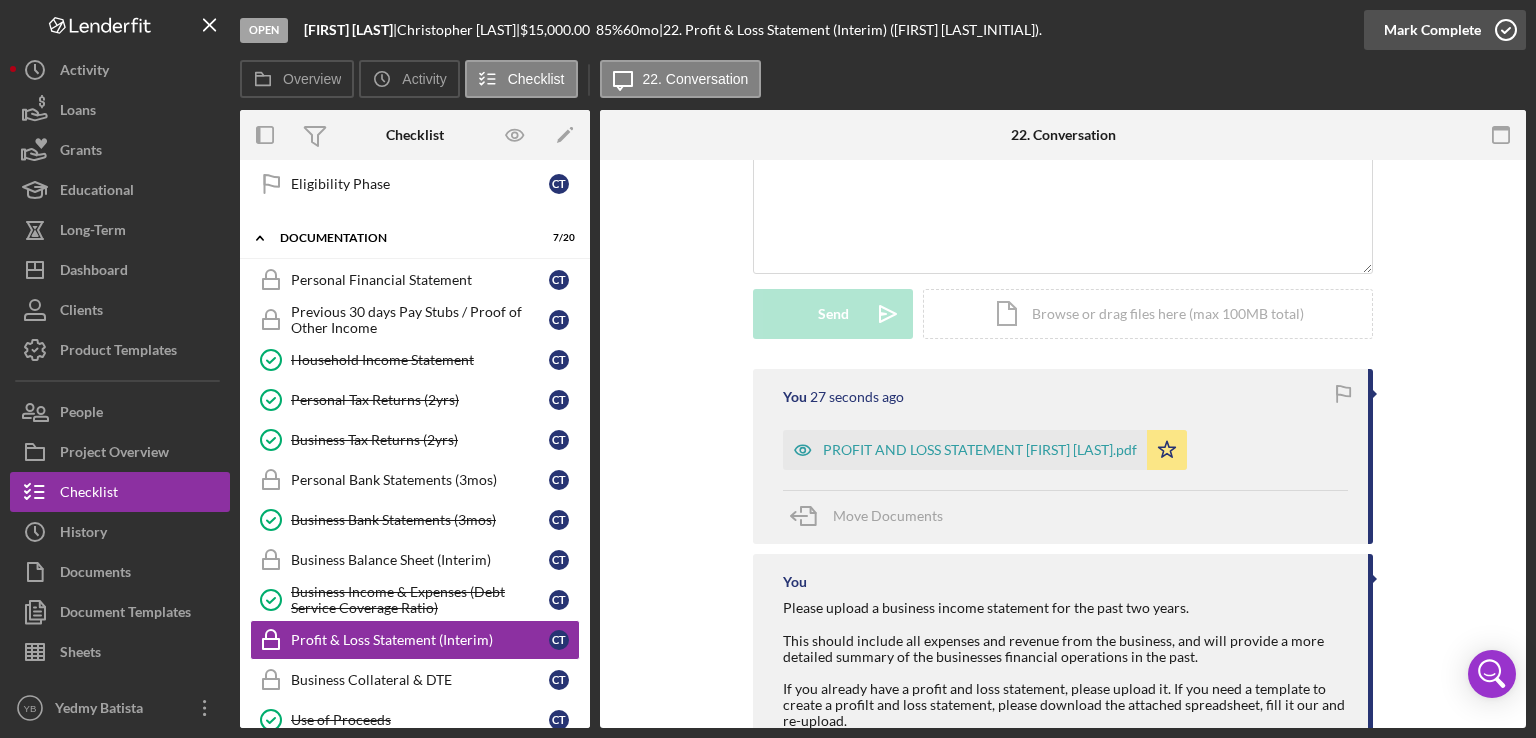 click on "Mark Complete" at bounding box center [1432, 30] 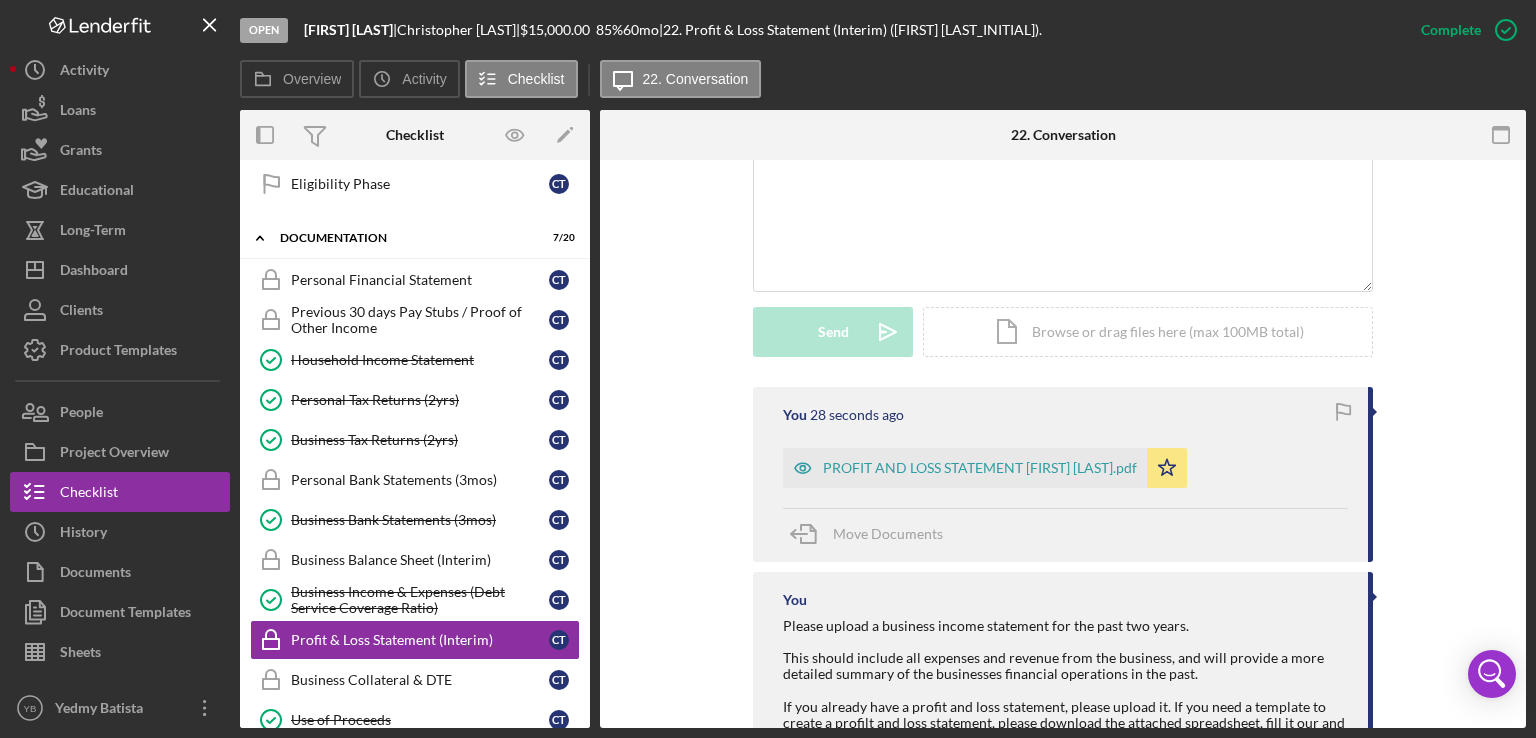 scroll, scrollTop: 457, scrollLeft: 0, axis: vertical 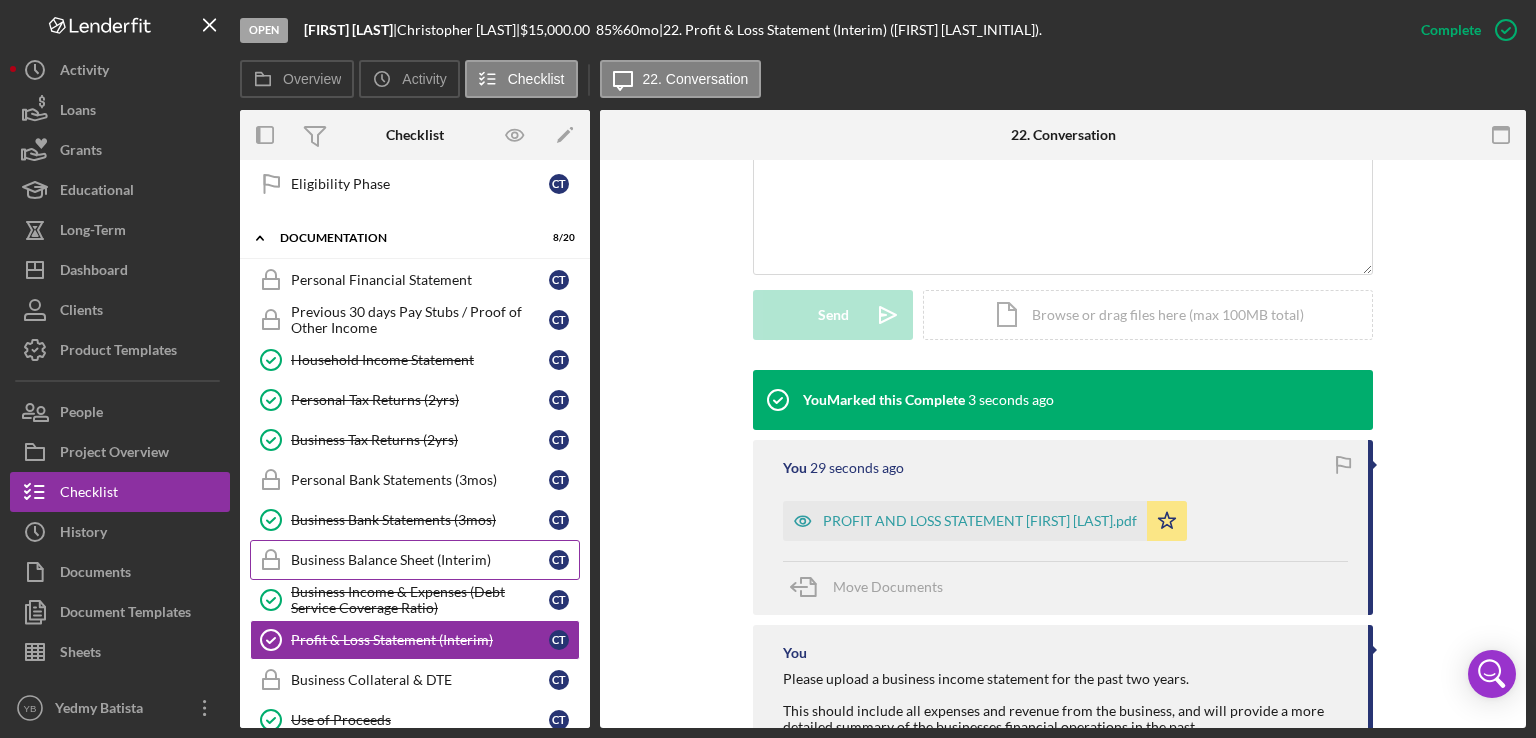 click on "Business Balance Sheet (Interim)" at bounding box center (420, 560) 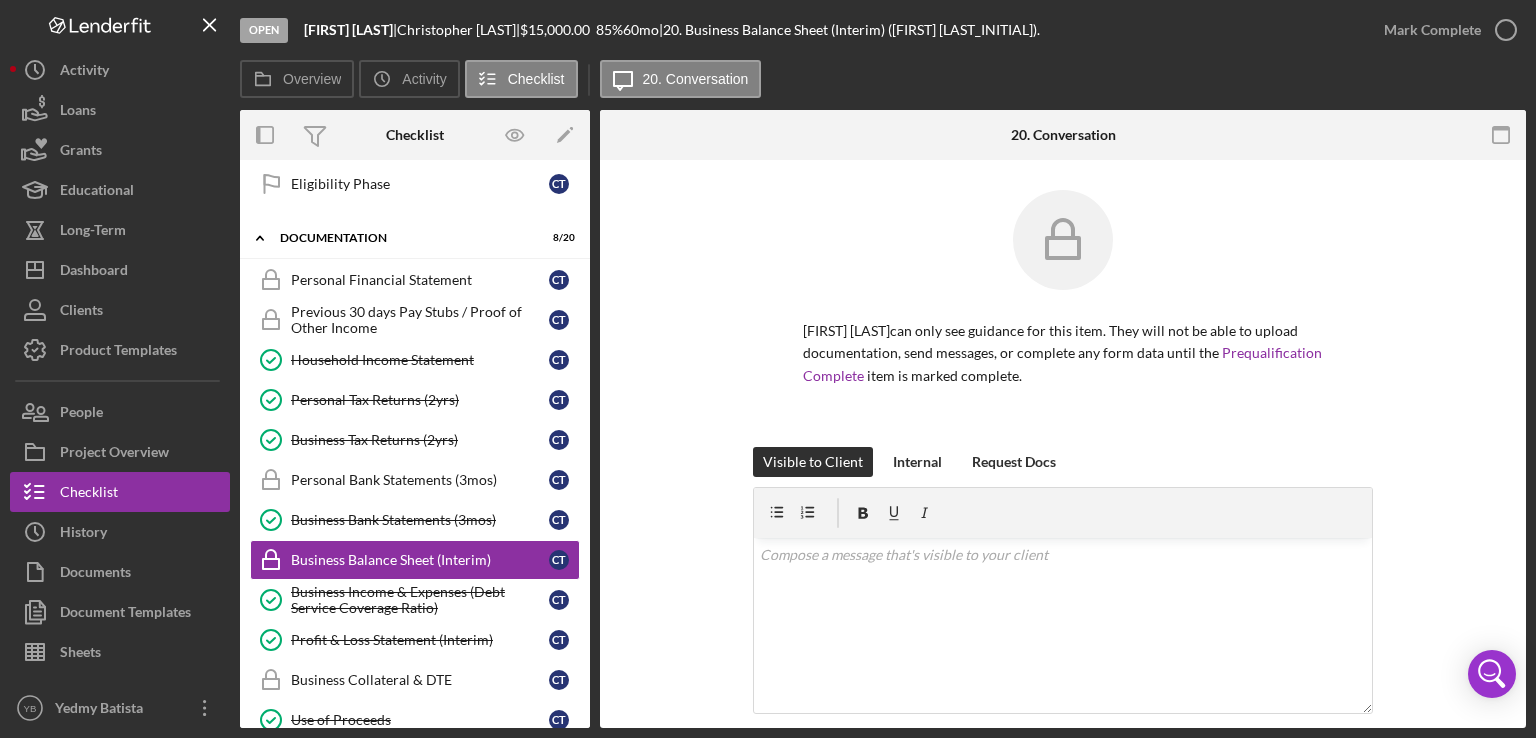 click on "[FIRST] [LAST]   can only see guidance for this item. They will not be able to upload documentation, send messages, or complete any form data until the   Prequalification Complete   item is marked complete." at bounding box center [1063, 318] 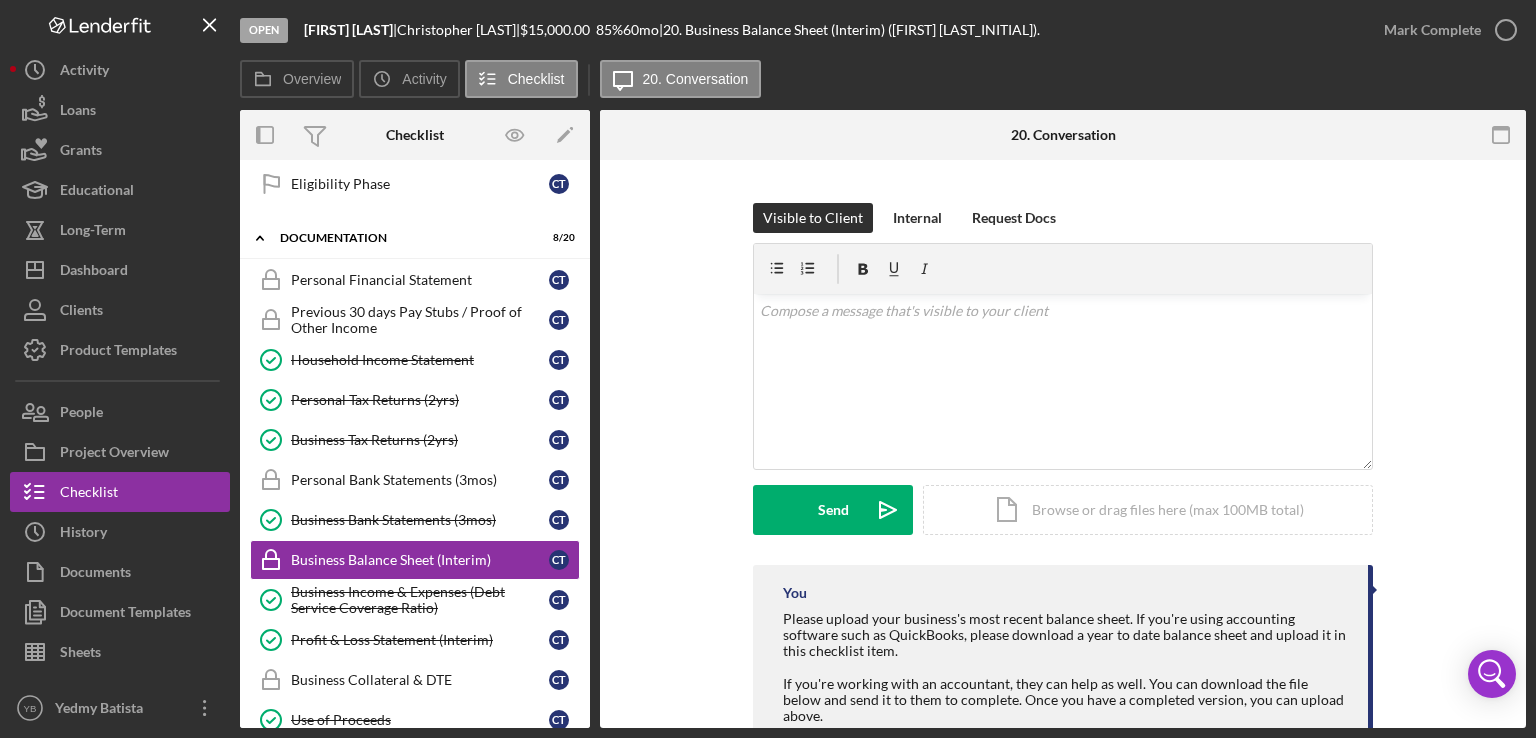 scroll, scrollTop: 280, scrollLeft: 0, axis: vertical 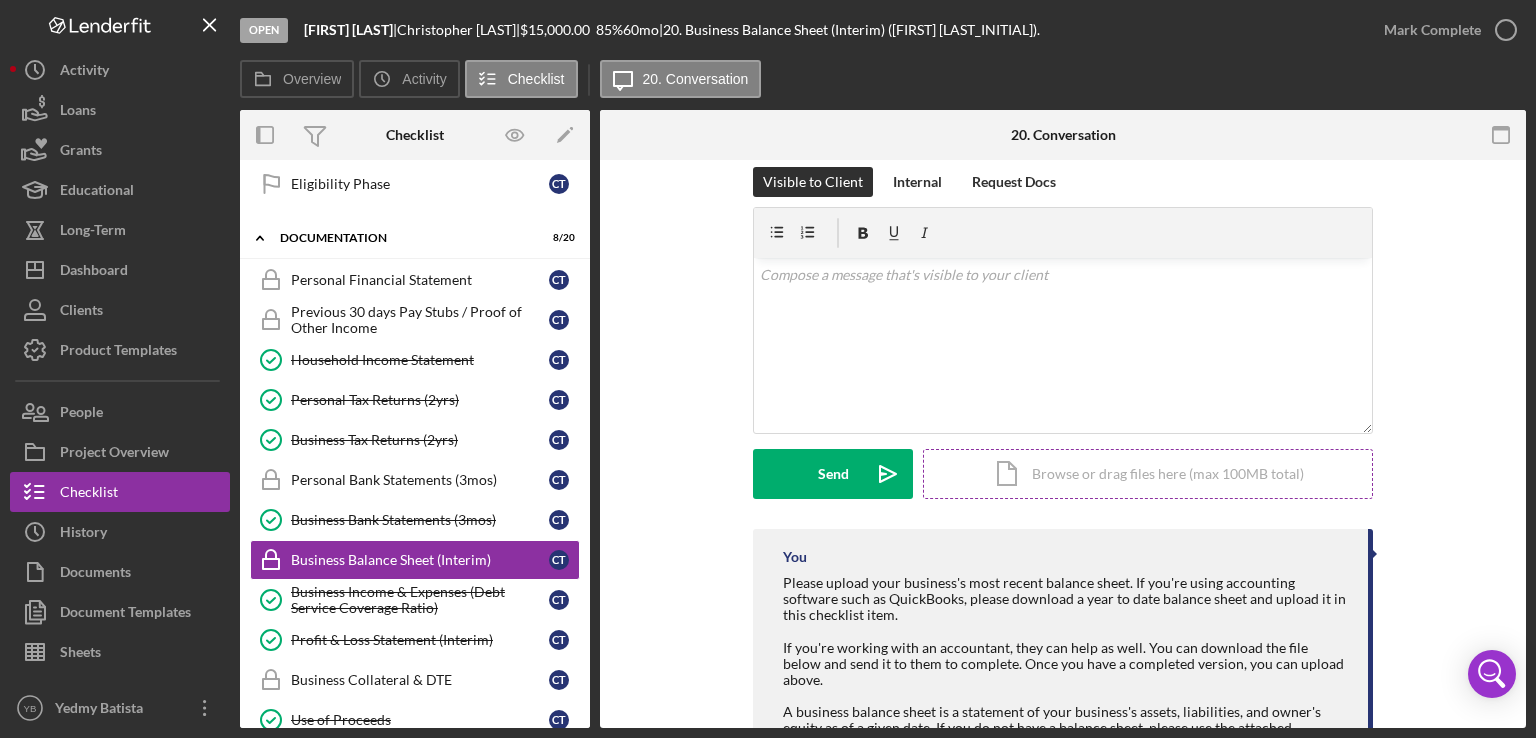 click on "Icon/Document Browse or drag files here (max 100MB total) Tap to choose files or take a photo" at bounding box center [1148, 474] 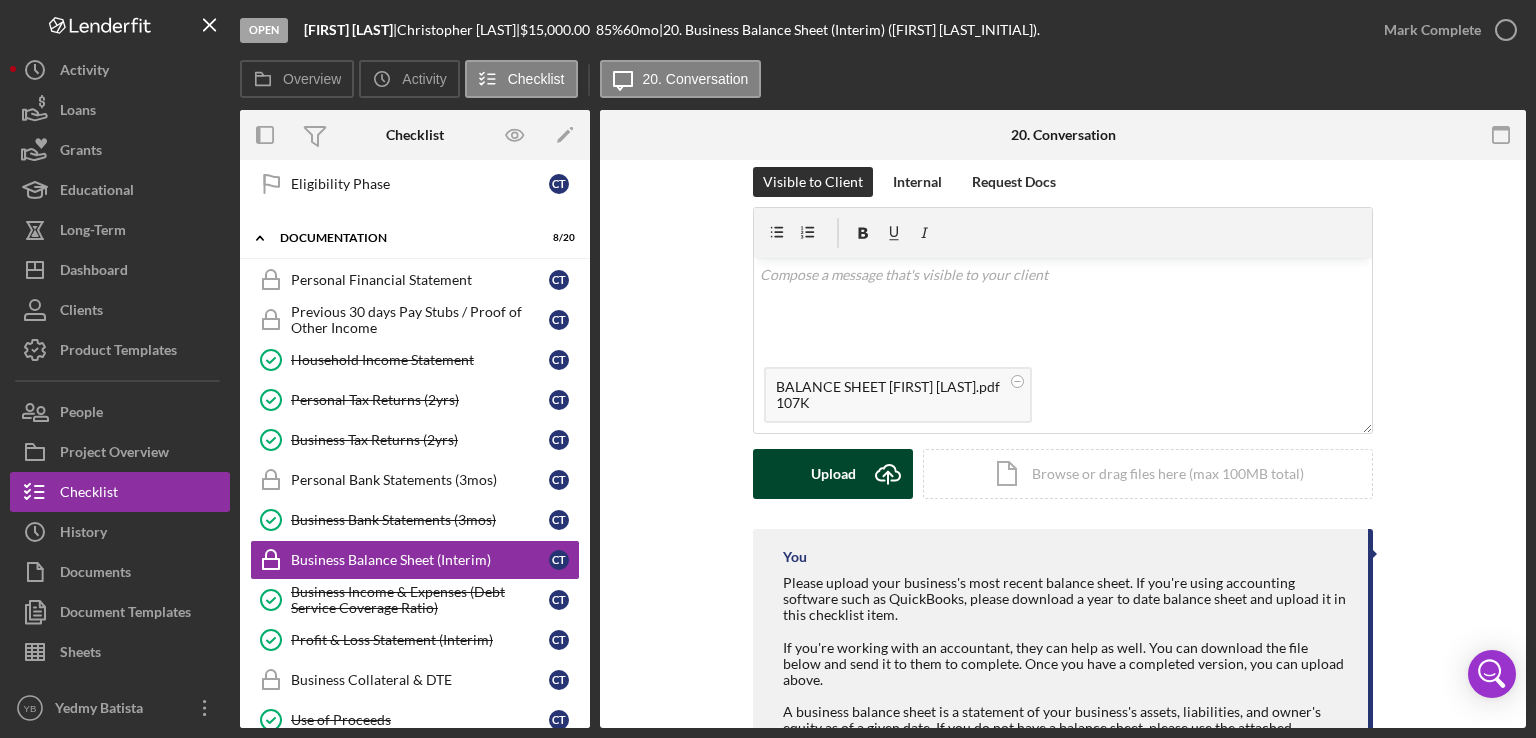 click on "Upload" at bounding box center [833, 474] 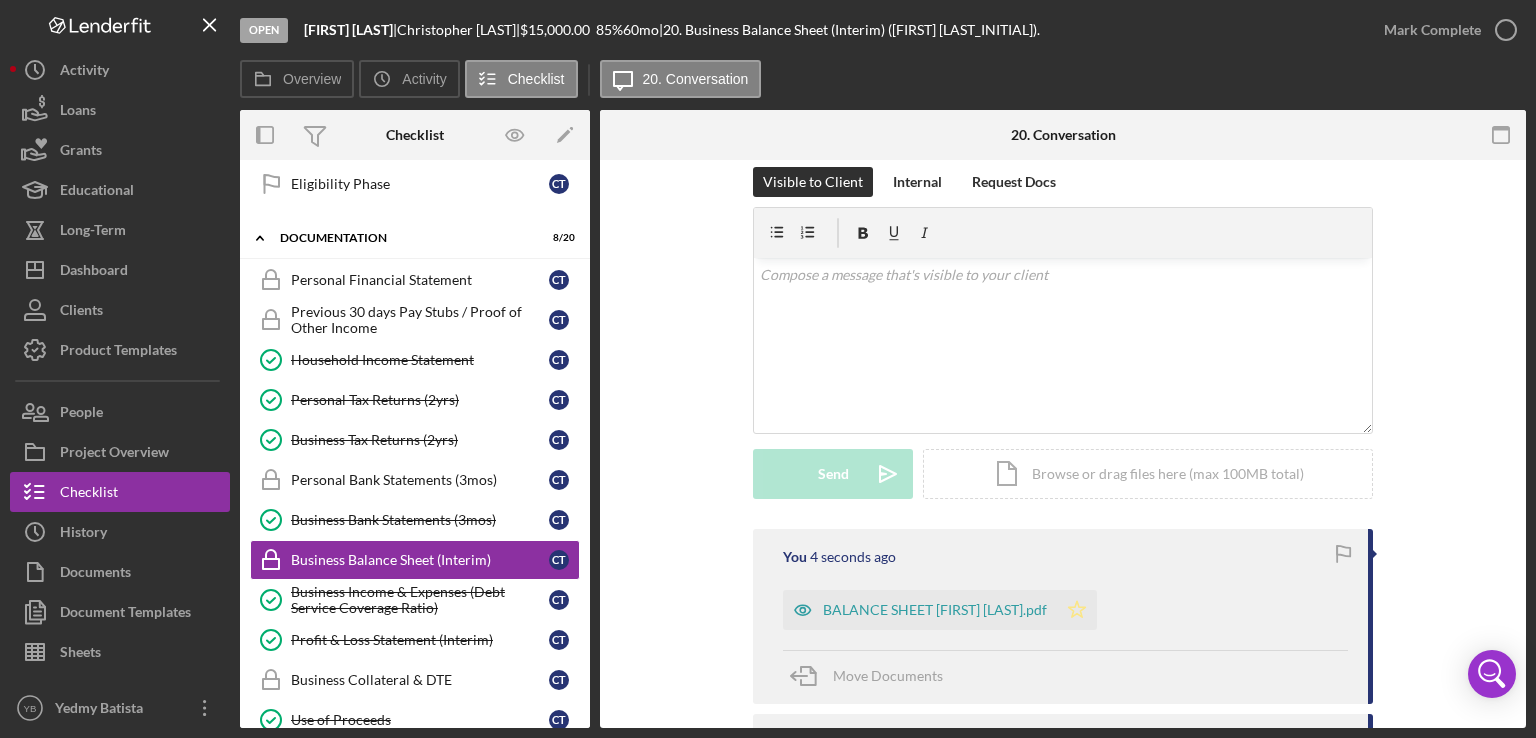 click 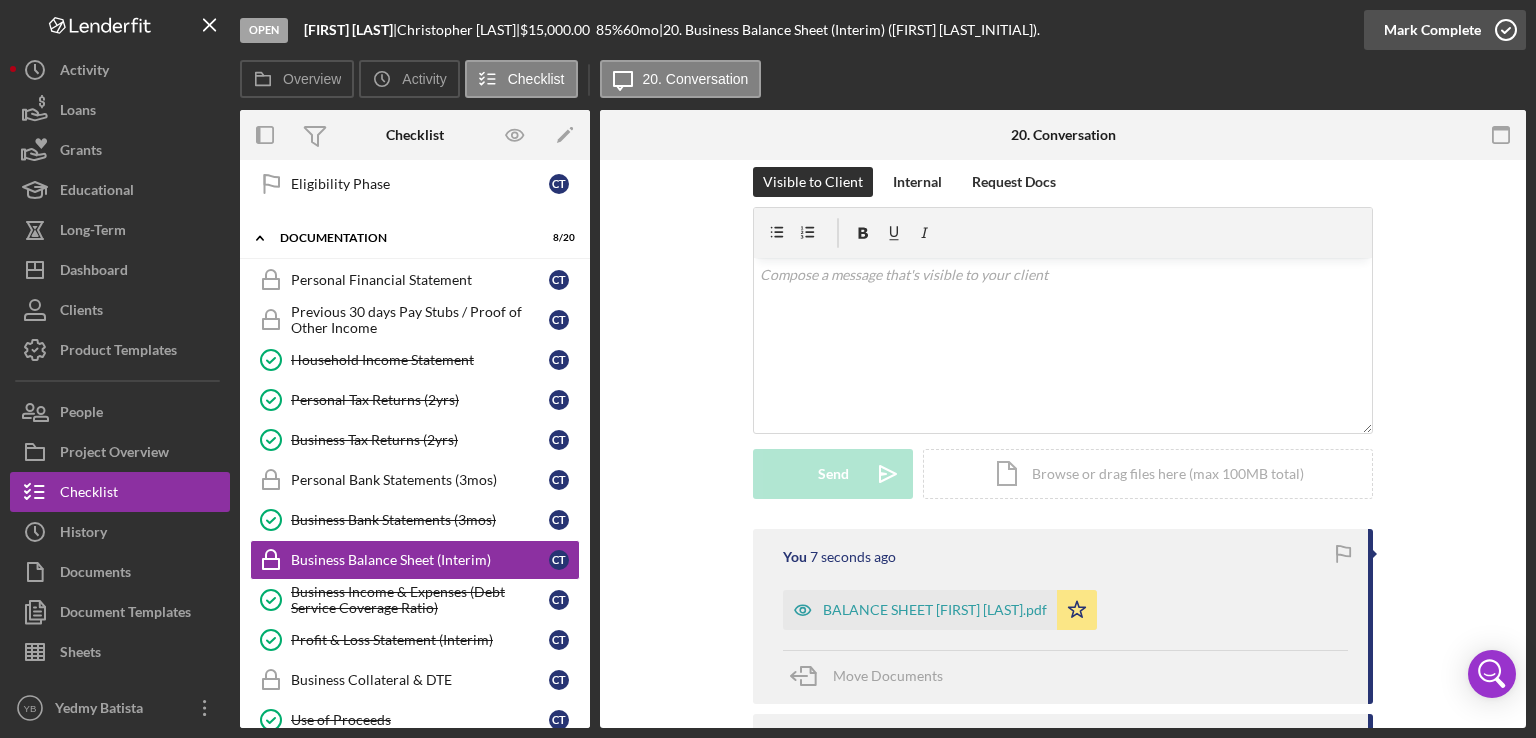 click on "Mark Complete" at bounding box center (1432, 30) 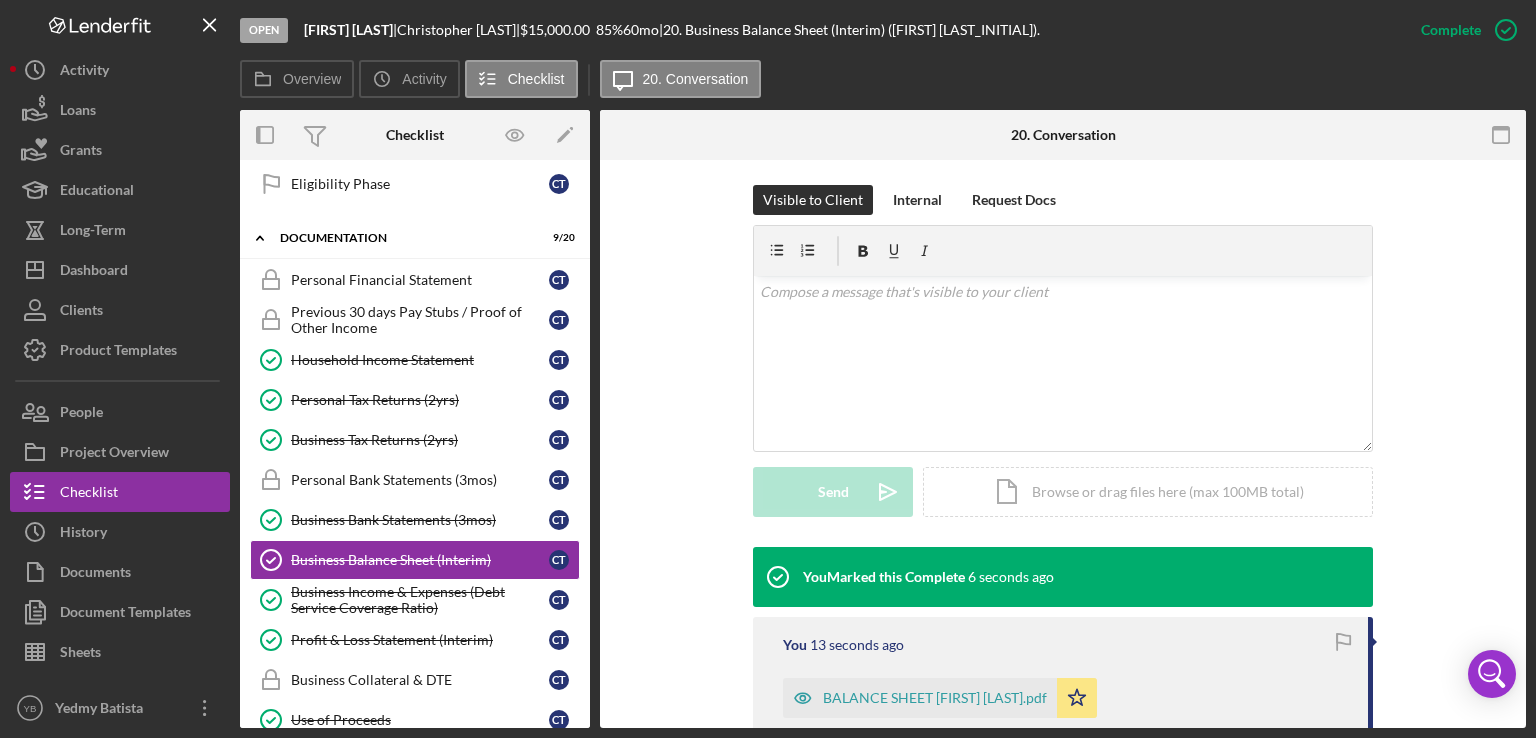 click on "Overview Overview Edit Icon/Edit Status Ongoing Risk Rating Sentiment Rating 5 Product Microloan Application Created Date 7/30/2025 Started Date 7/30/2025 Closing Goal 9/28/2025 Amount $15,000.00 Rate 85.000% Term 60 months Contact Icon/User Photo YB [FIRST]   [LAST] Account Executive Stage Open Weekly Status Update Yes Inactivity Alerts Yes Key Ratios Edit Icon/Edit DSCR Collateral Coverage DTI LTV Global DSCR Global Collateral Coverage Global DTI NOI Recommendation Edit Icon/Edit Payment Type Rate Term Amount Down Payment Closing Fee Include closing fee in amount financed? No Origination Fee Include origination fee in amount financed? No Amount Financed Closing Date First Payment Date Maturity Date Resolution Edit Icon/Edit Resolved On Resolution New Activity No new activity. Checklist Icon/Edit Icon/Expander Prequalification 5 / 9 Welcome Welcome C T Personal Information Personal Information C T Business Profile Business Profile C T Business Information Business Information C T Demographic Information 5 C T" at bounding box center (883, 419) 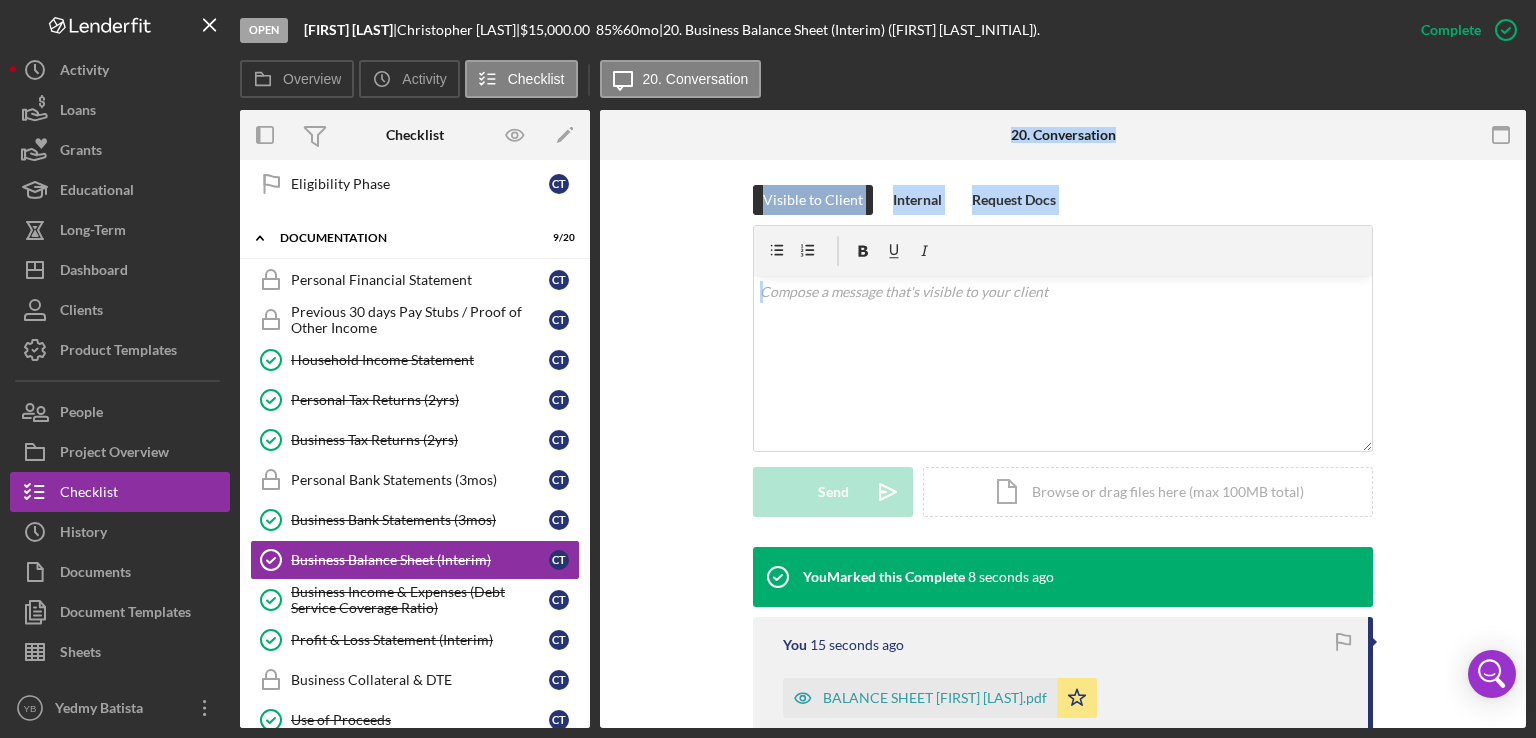 drag, startPoint x: 596, startPoint y: 493, endPoint x: 584, endPoint y: 544, distance: 52.392746 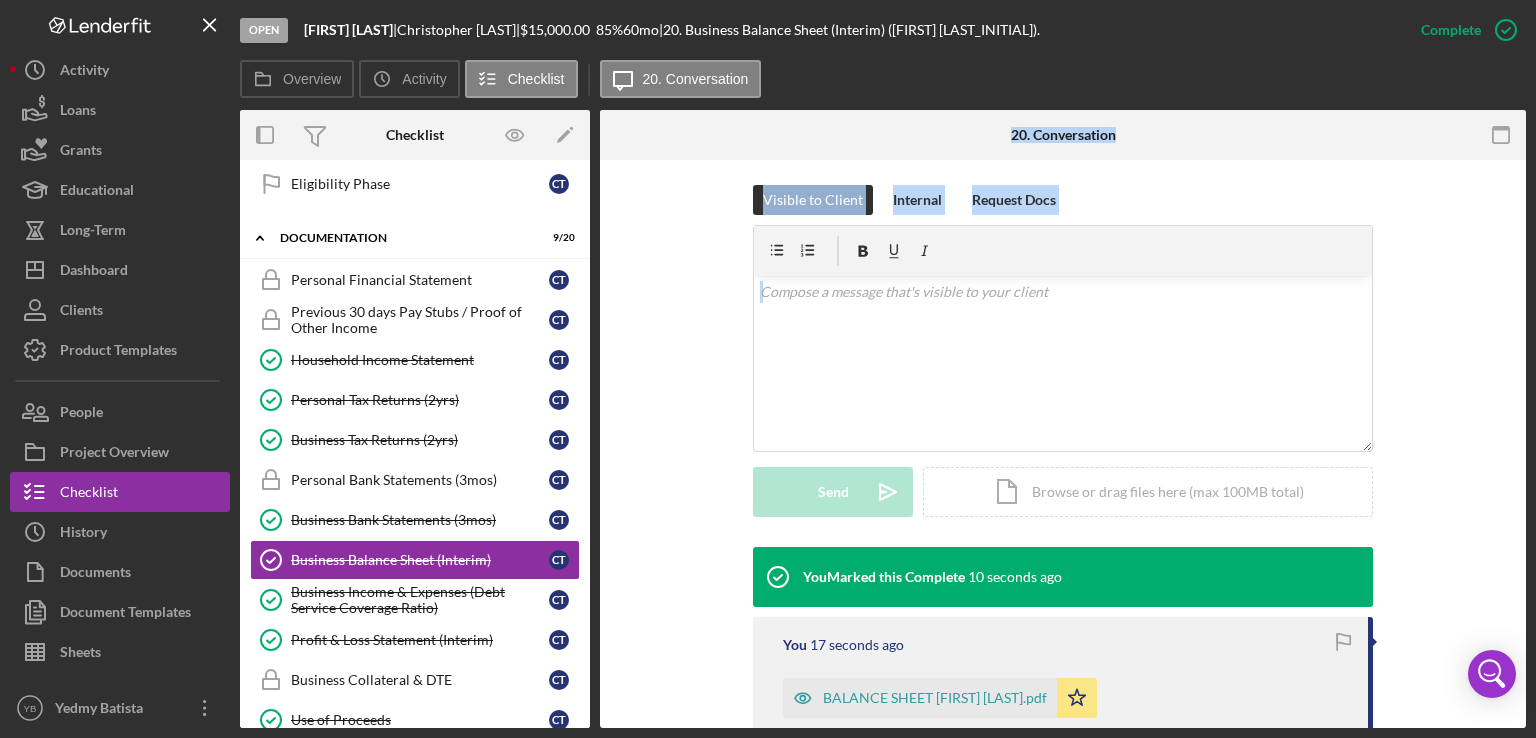 drag, startPoint x: 584, startPoint y: 544, endPoint x: 587, endPoint y: 641, distance: 97.04638 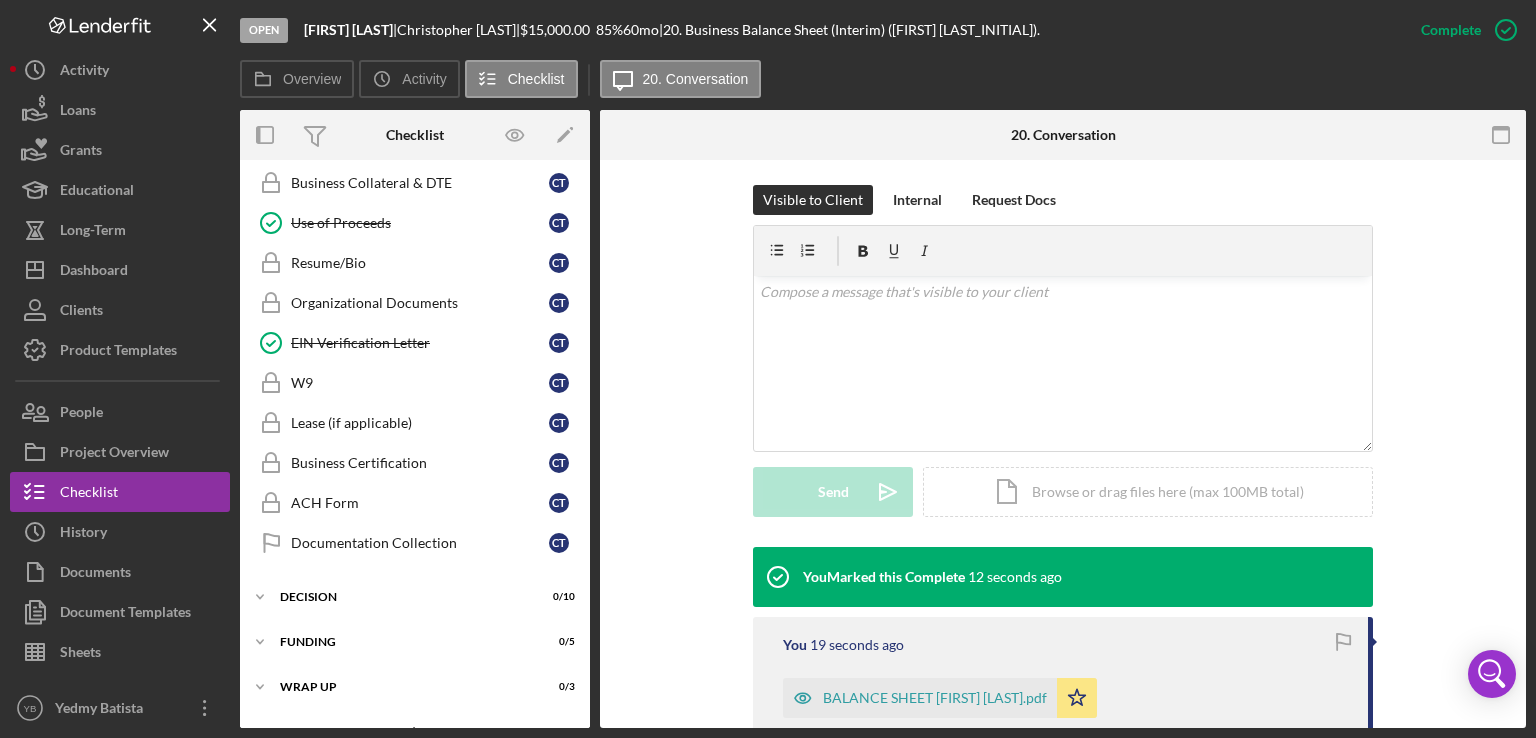 click on "Overview Overview Edit Icon/Edit Status Ongoing Risk Rating Sentiment Rating 5 Product Microloan Application Created Date 7/30/2025 Started Date 7/30/2025 Closing Goal 9/28/2025 Amount $15,000.00 Rate 85.000% Term 60 months Contact Icon/User Photo YB [FIRST]   [LAST] Account Executive Stage Open Weekly Status Update Yes Inactivity Alerts Yes Key Ratios Edit Icon/Edit DSCR Collateral Coverage DTI LTV Global DSCR Global Collateral Coverage Global DTI NOI Recommendation Edit Icon/Edit Payment Type Rate Term Amount Down Payment Closing Fee Include closing fee in amount financed? No Origination Fee Include origination fee in amount financed? No Amount Financed Closing Date First Payment Date Maturity Date Resolution Edit Icon/Edit Resolved On Resolution New Activity No new activity. Checklist Icon/Edit Icon/Expander Prequalification 5 / 9 Welcome Welcome C T Personal Information Personal Information C T Business Profile Business Profile C T Business Information Business Information C T Demographic Information 5 C T" at bounding box center [883, 419] 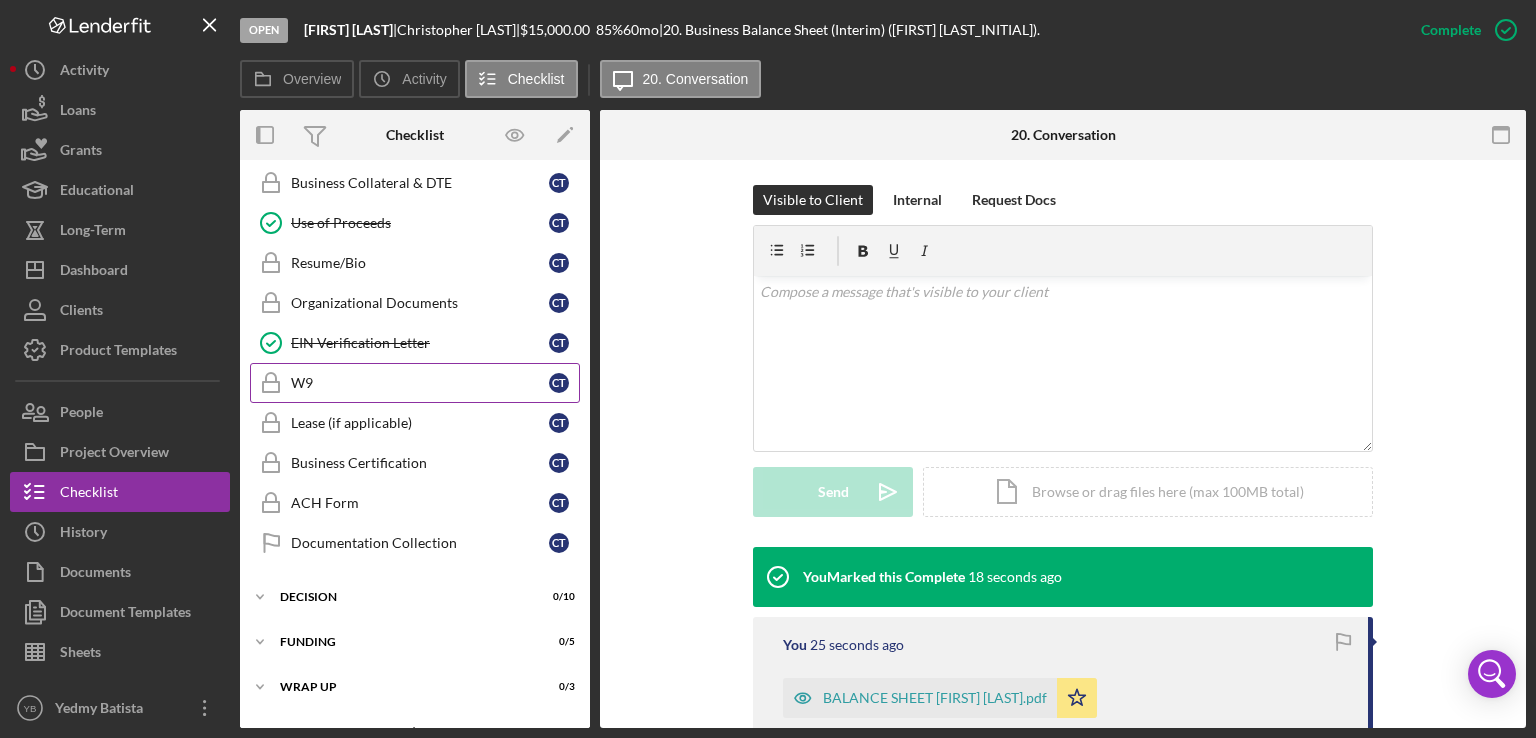 click on "W9" at bounding box center [420, 383] 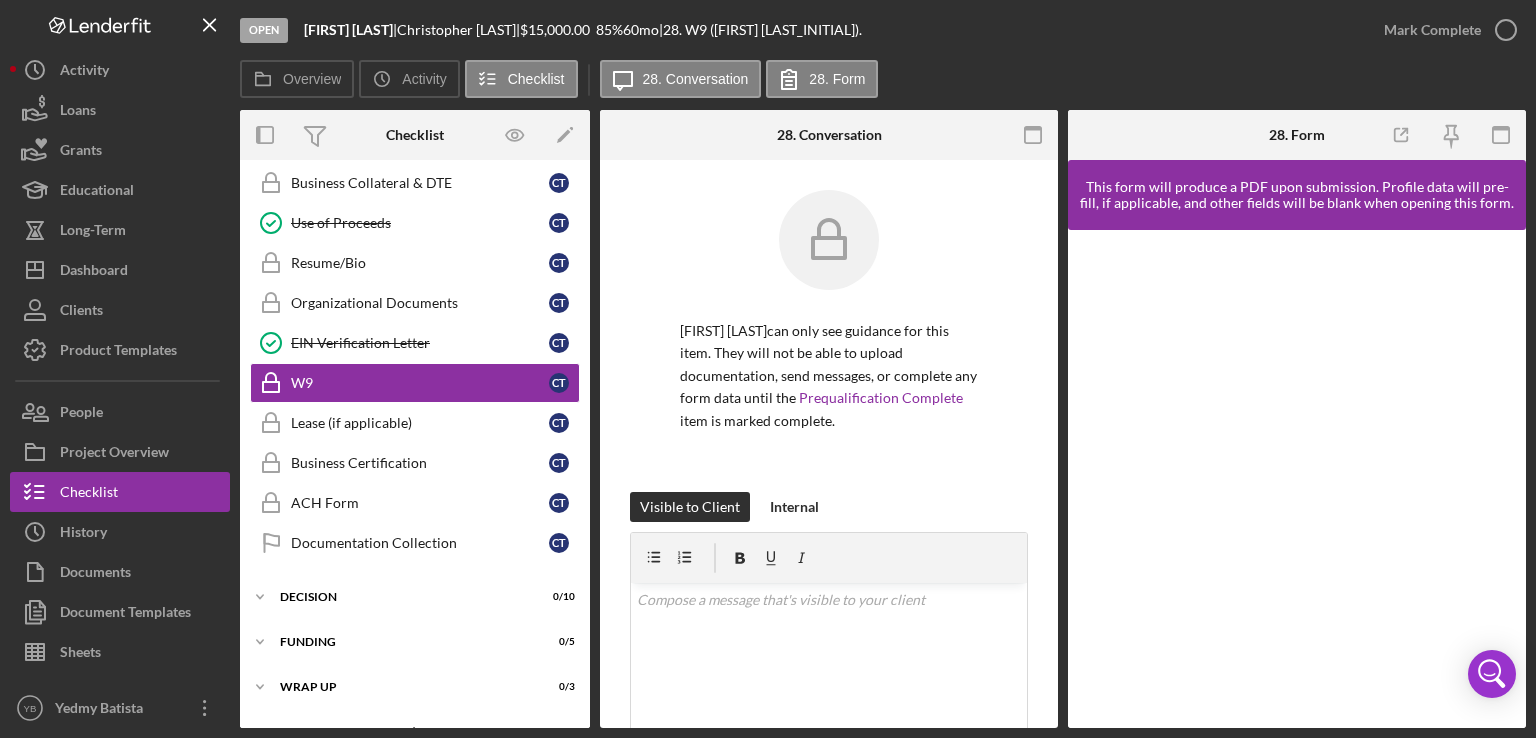 drag, startPoint x: 1058, startPoint y: 509, endPoint x: 1057, endPoint y: 539, distance: 30.016663 